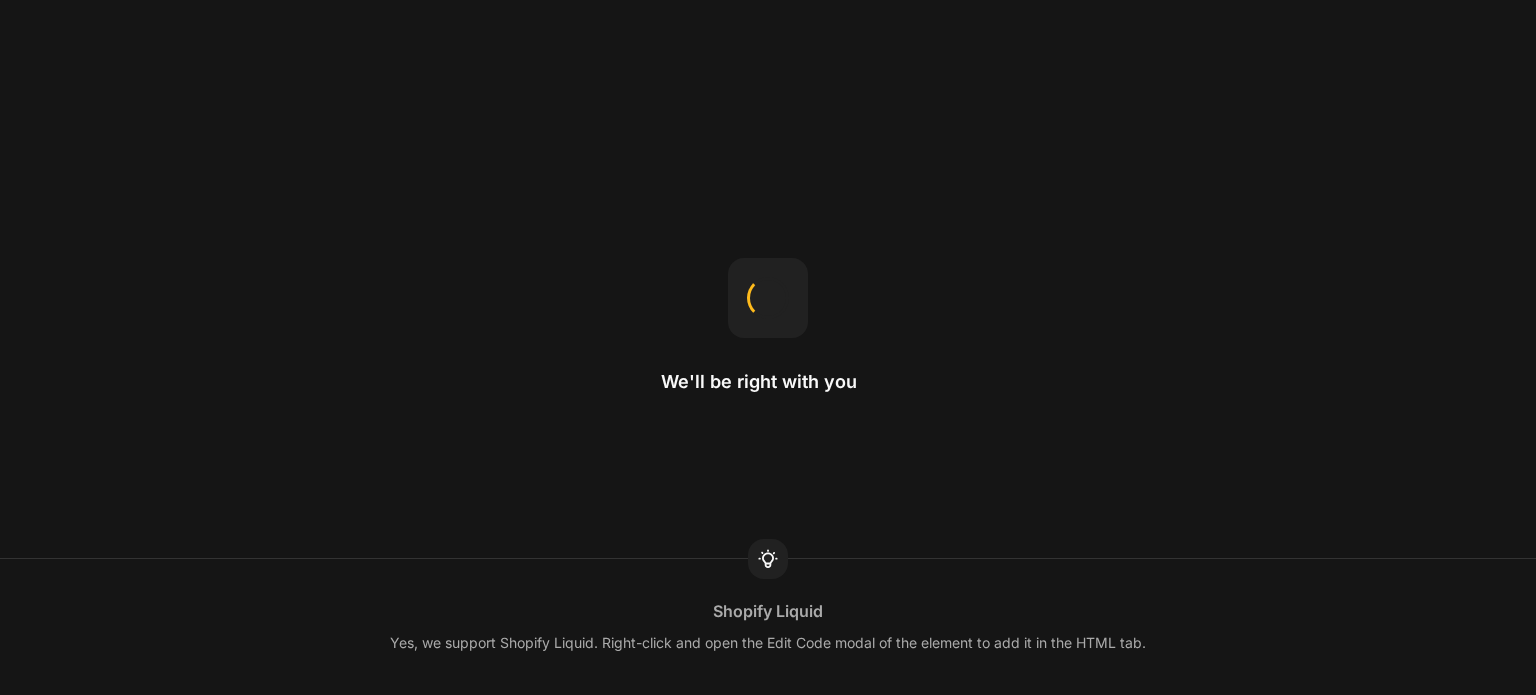 scroll, scrollTop: 0, scrollLeft: 0, axis: both 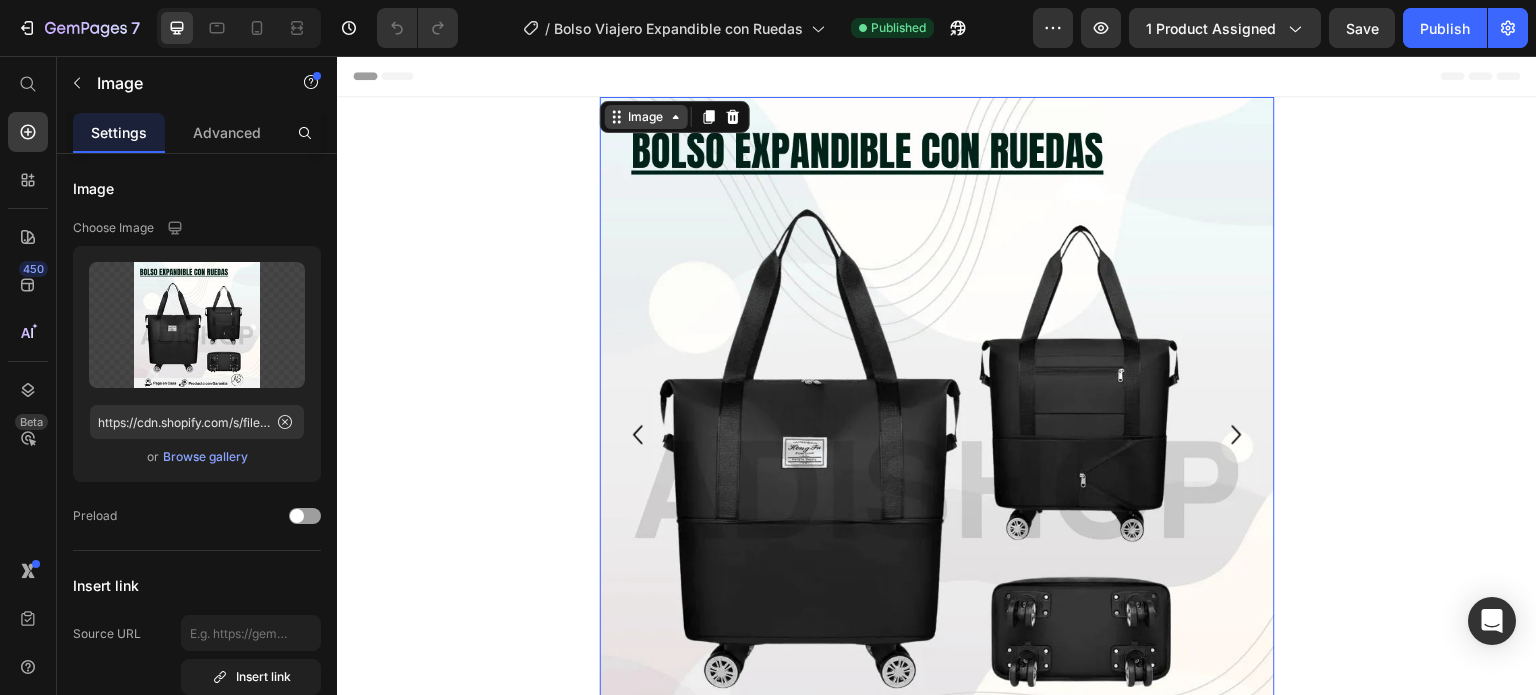click 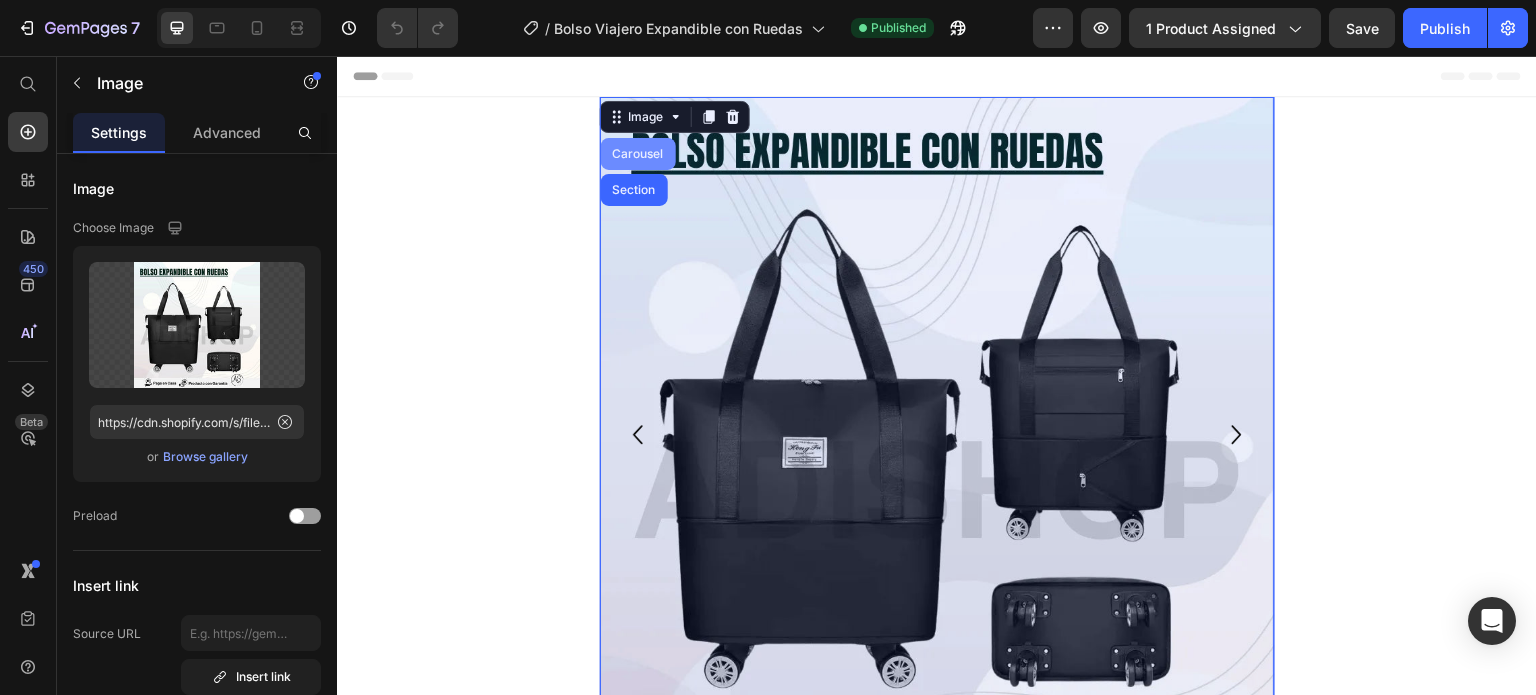 click on "Carousel" at bounding box center (638, 154) 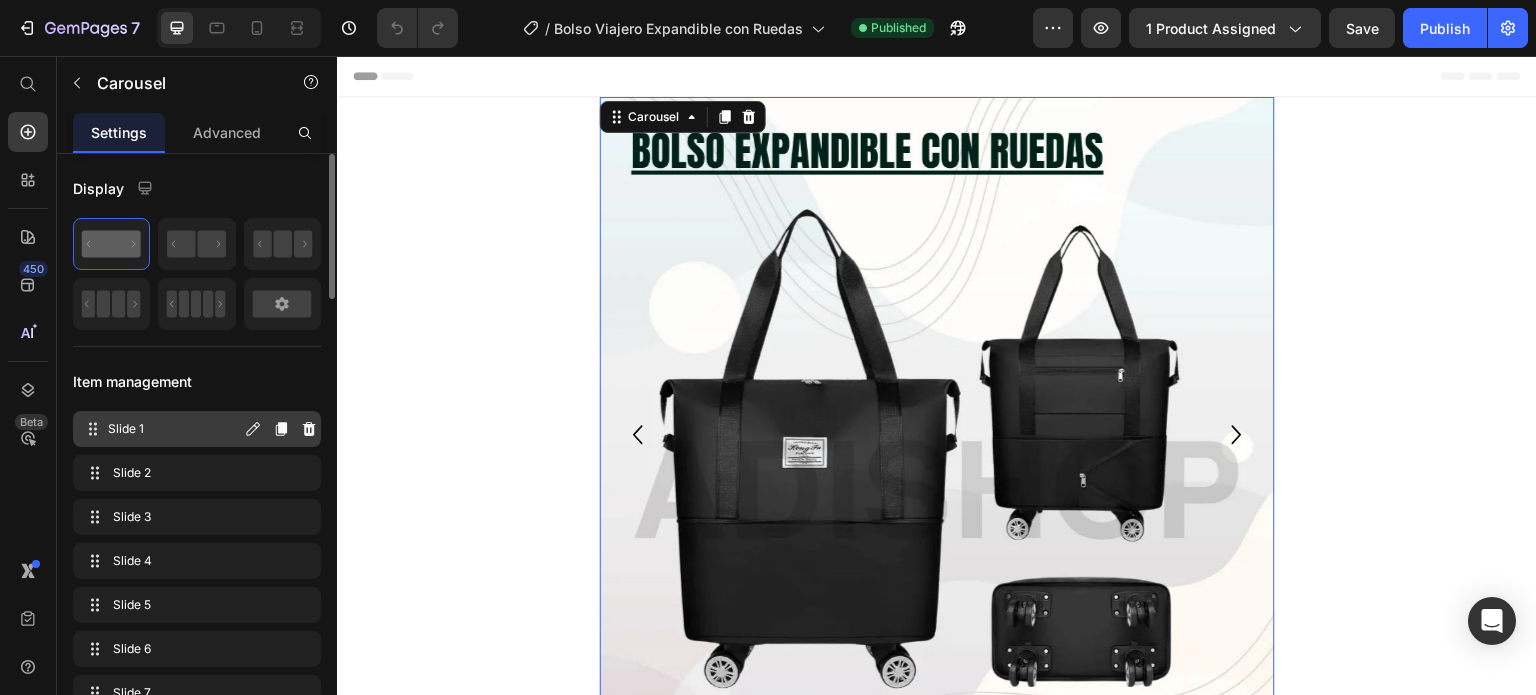 click on "Slide 1" at bounding box center (174, 429) 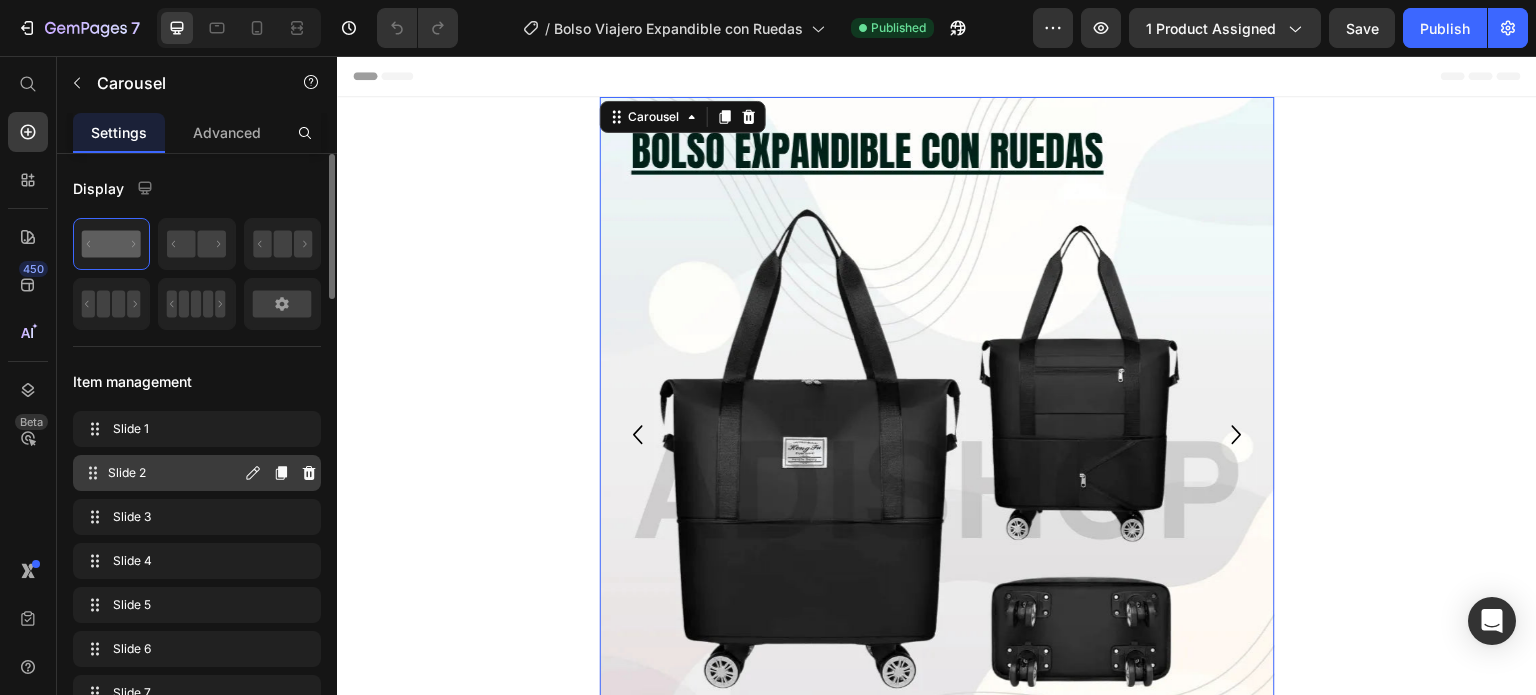 click on "Slide 2" at bounding box center (174, 473) 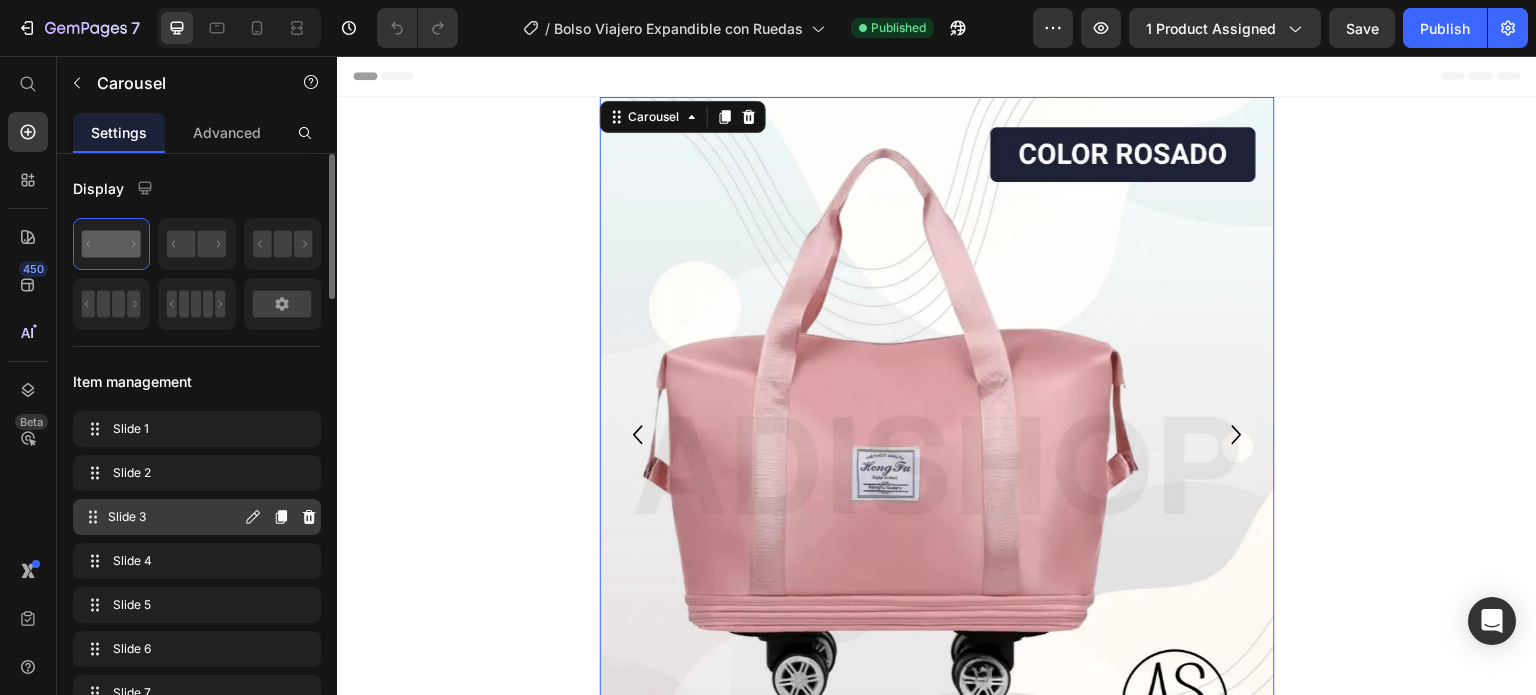 click on "Slide 3" at bounding box center (174, 517) 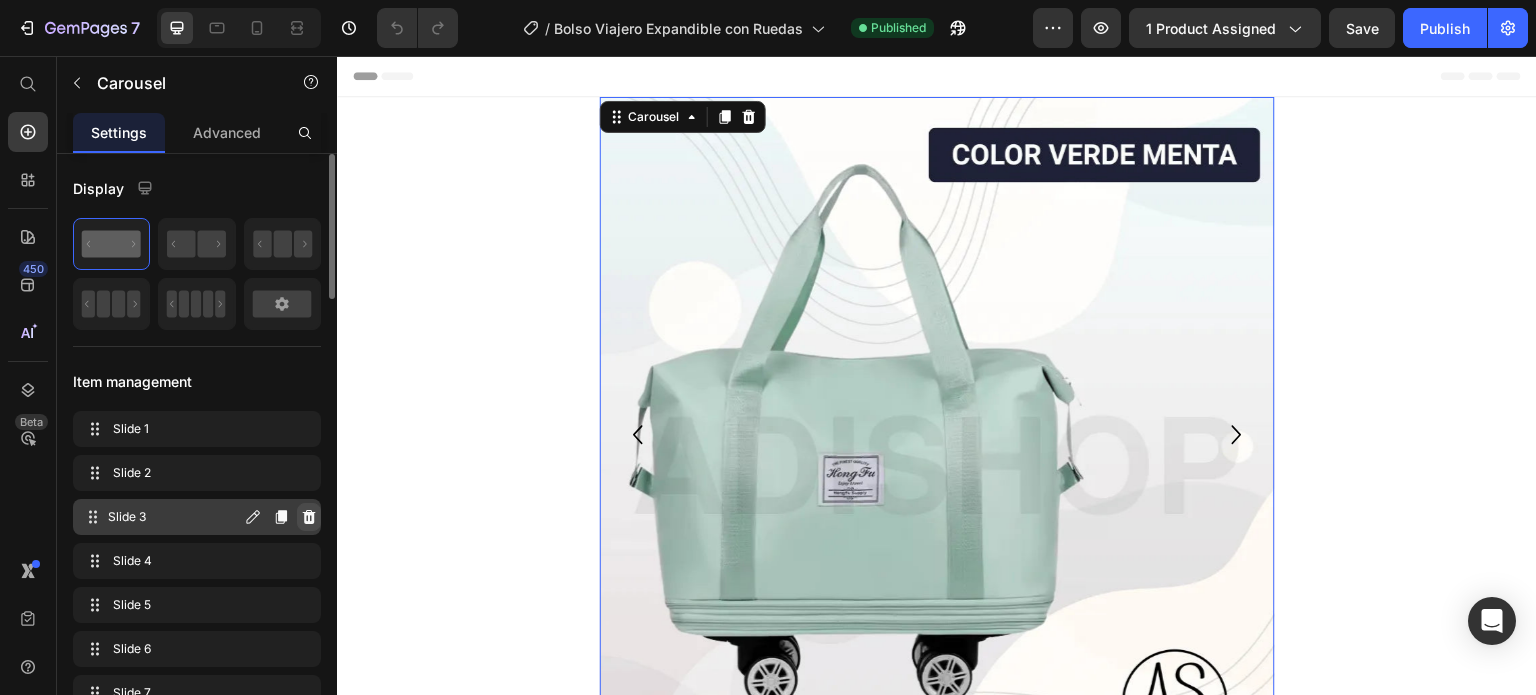 click 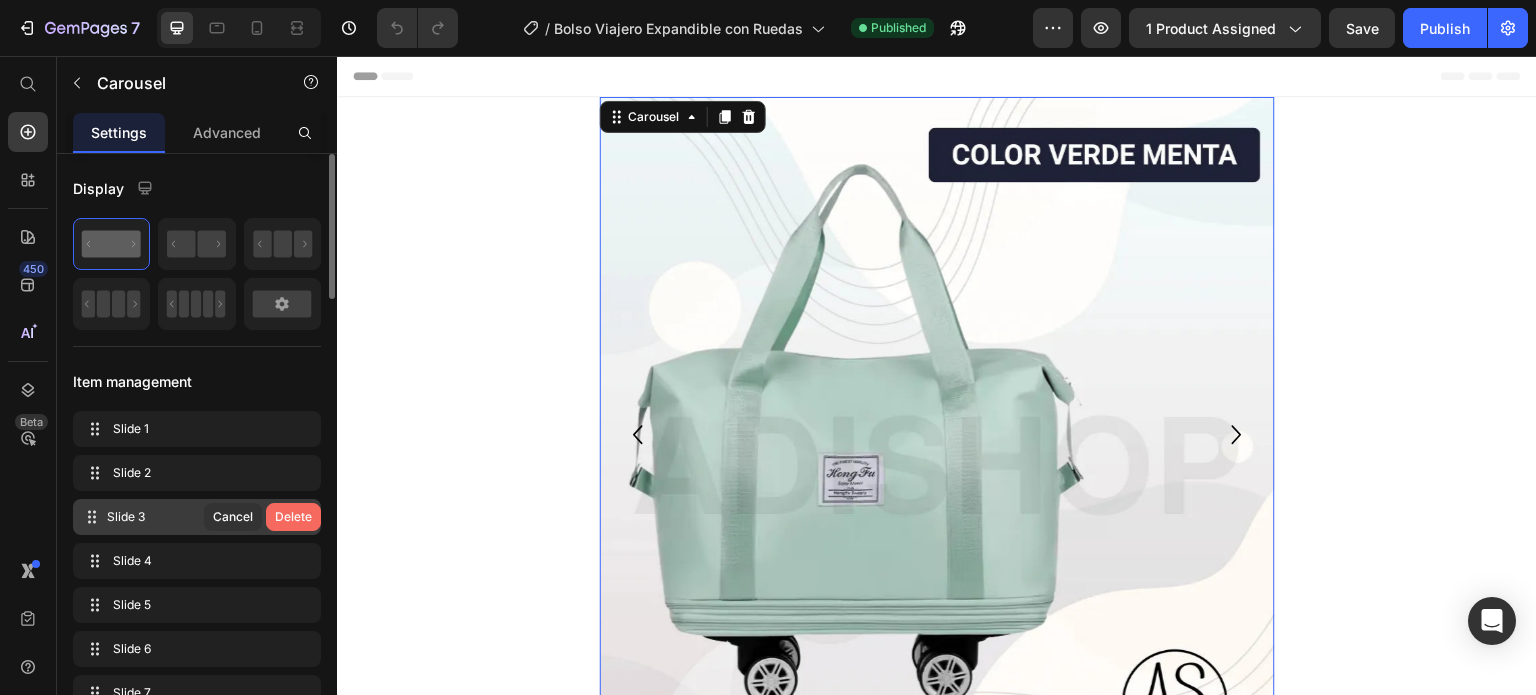 click on "Delete" at bounding box center (293, 517) 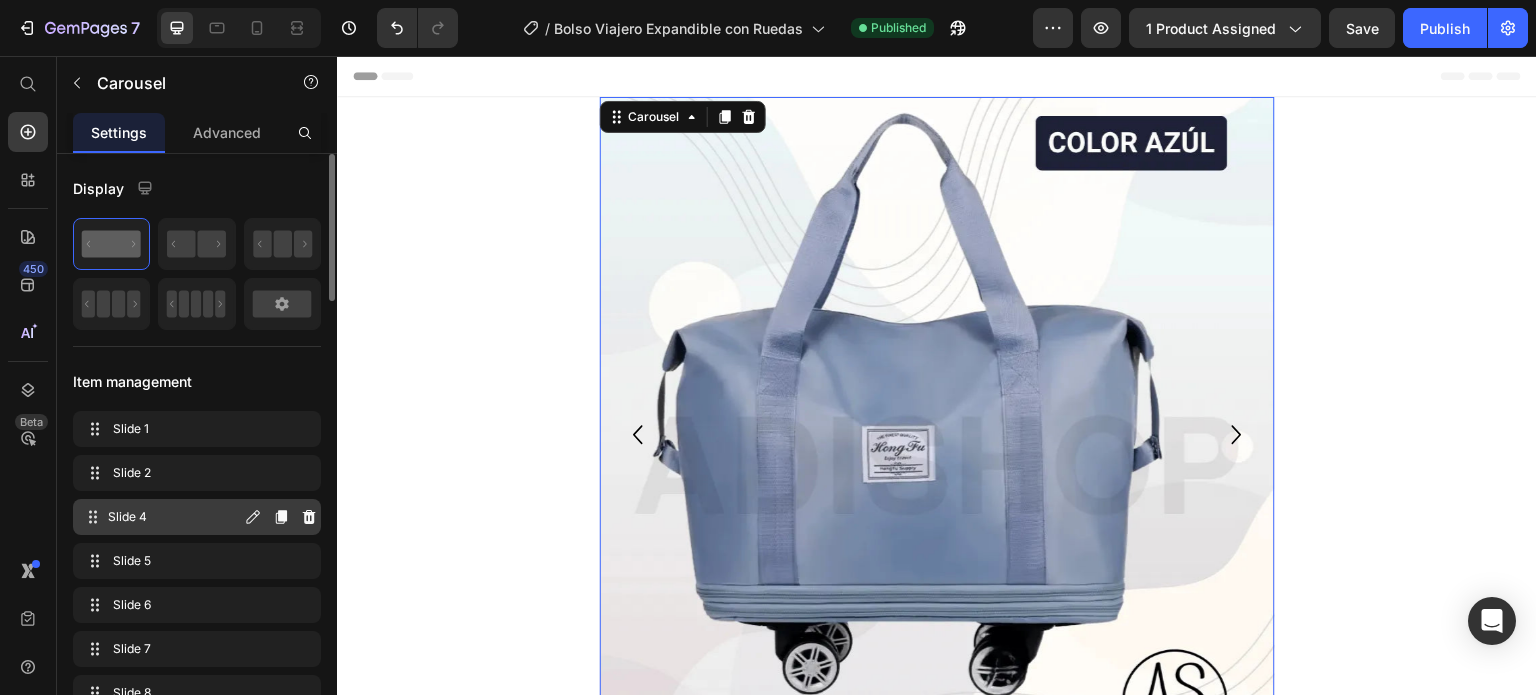 click on "Slide 4" at bounding box center (174, 517) 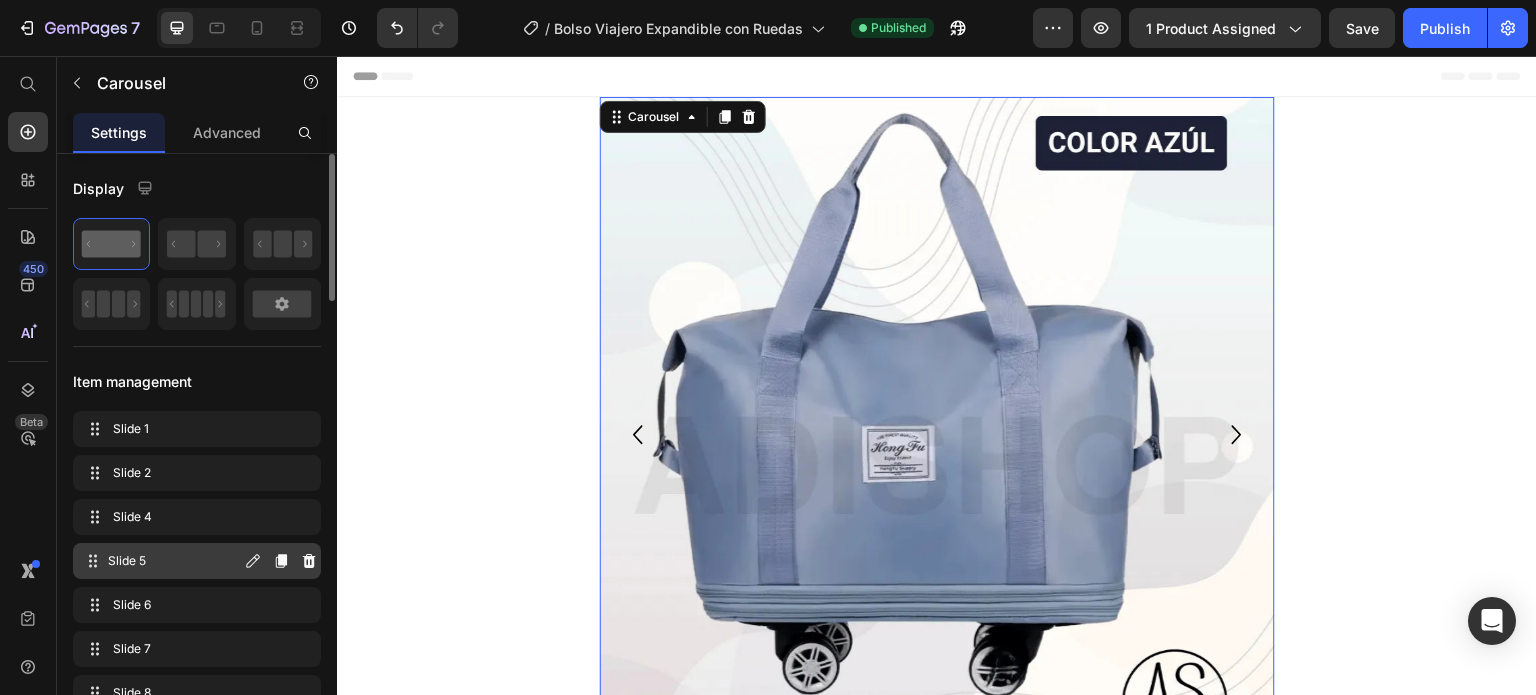 click on "Slide 5" at bounding box center [174, 561] 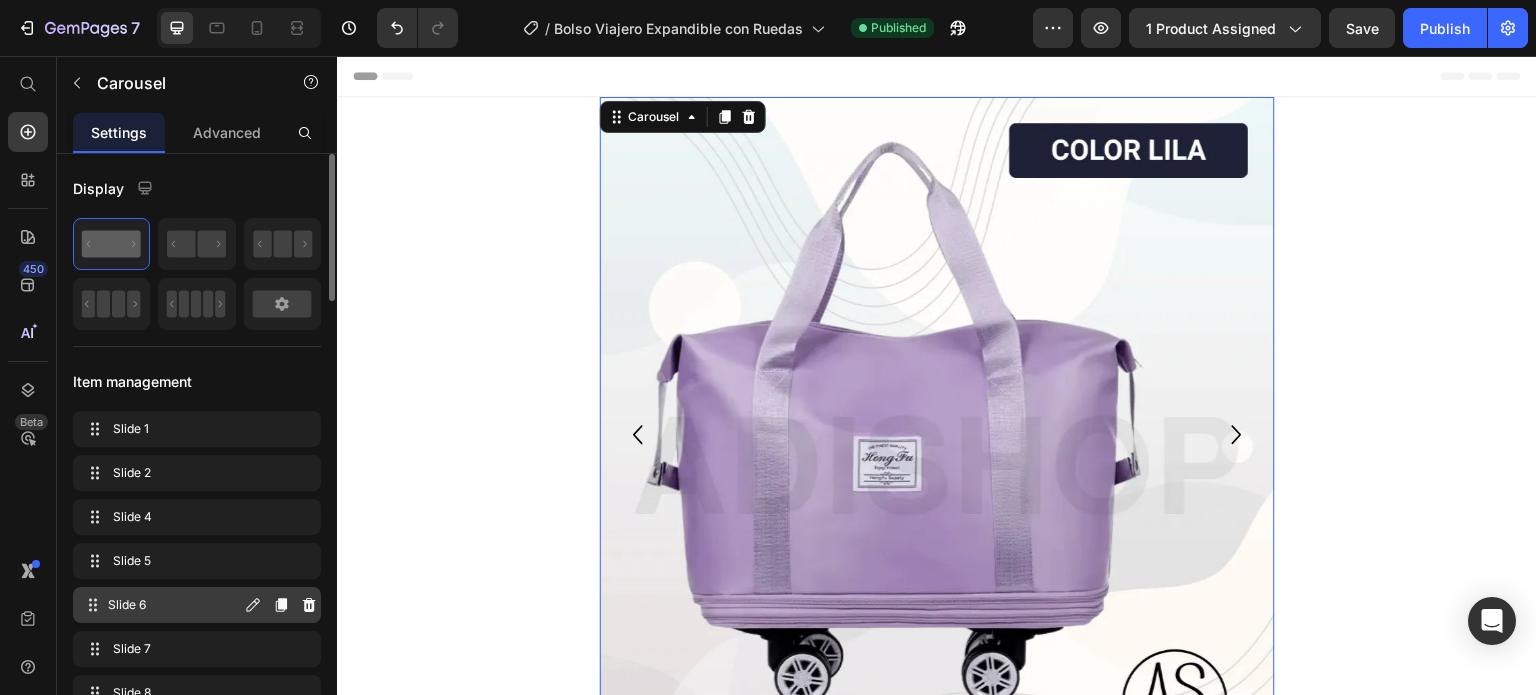 click on "Slide 6" at bounding box center (174, 605) 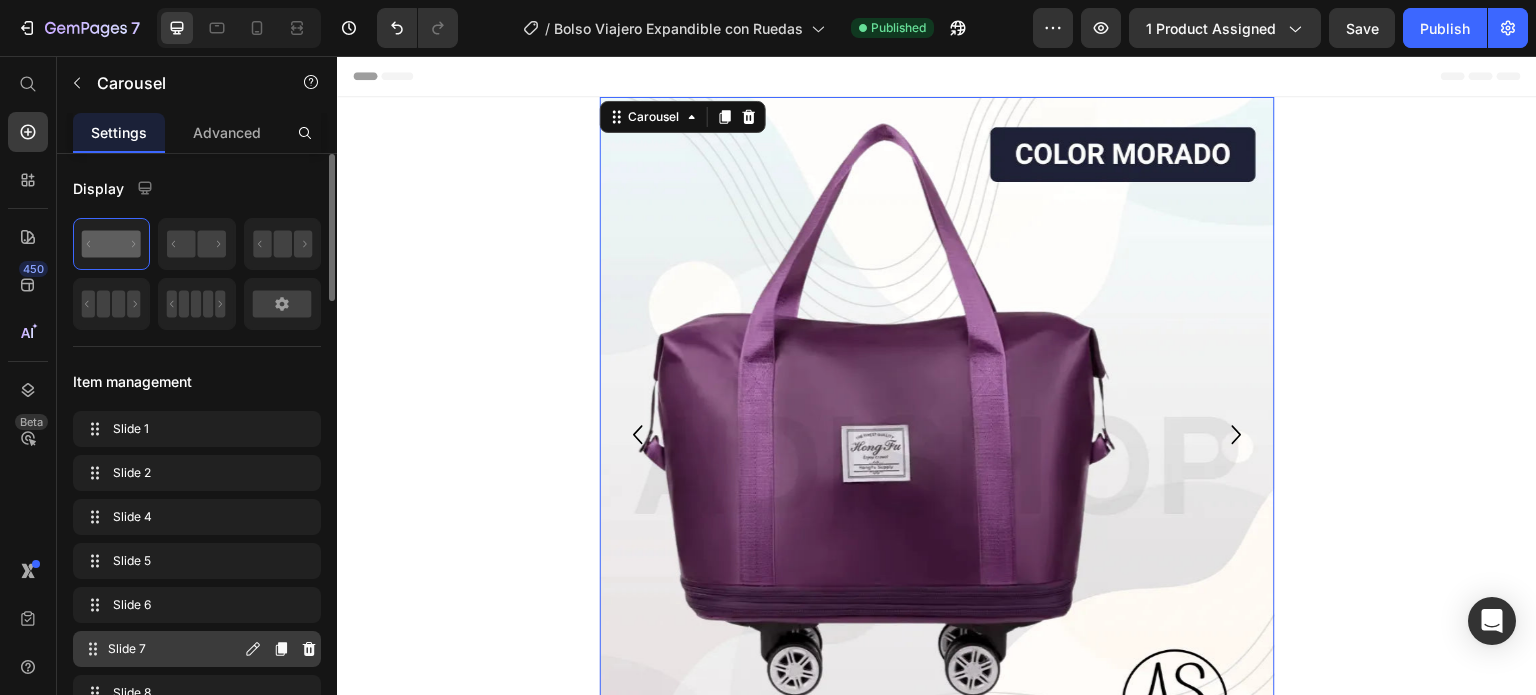 click on "Slide 7" at bounding box center (174, 649) 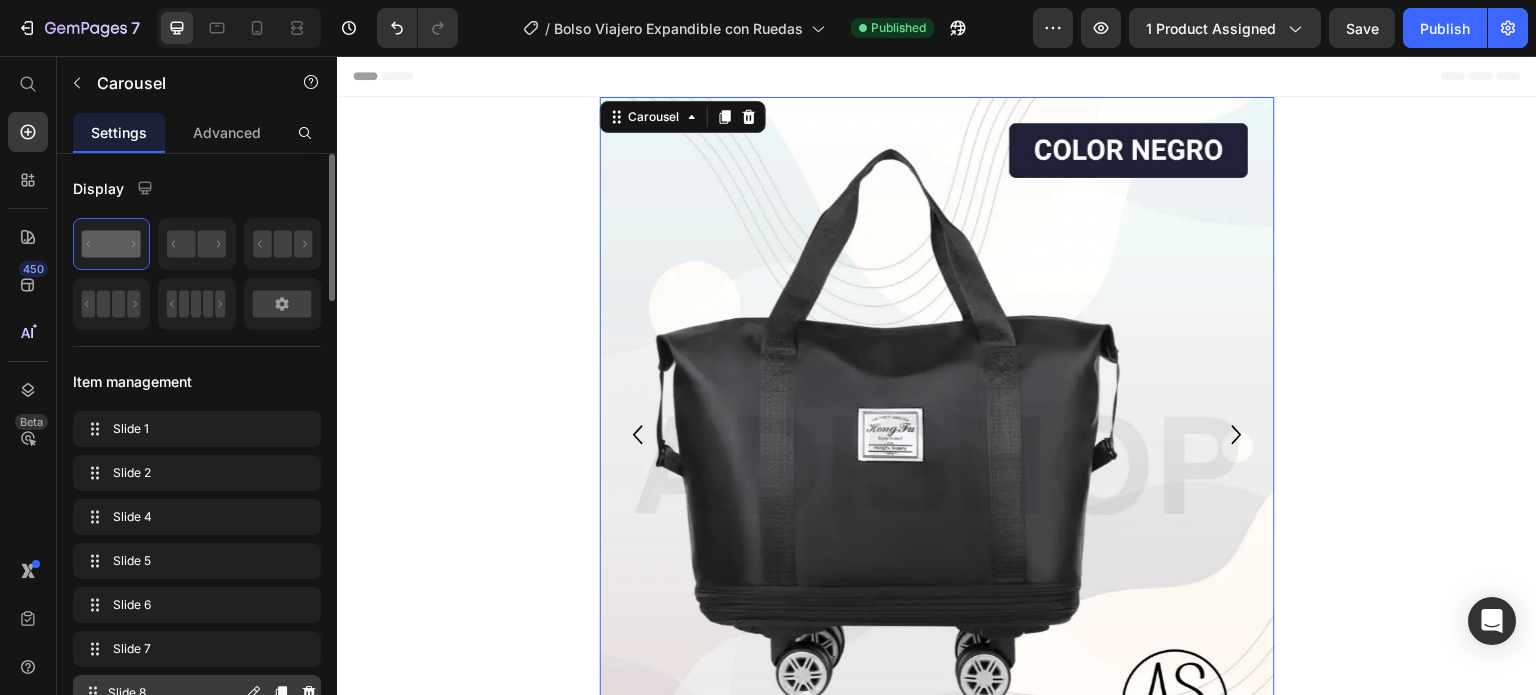 click on "Slide 8 Slide 8" at bounding box center (161, 693) 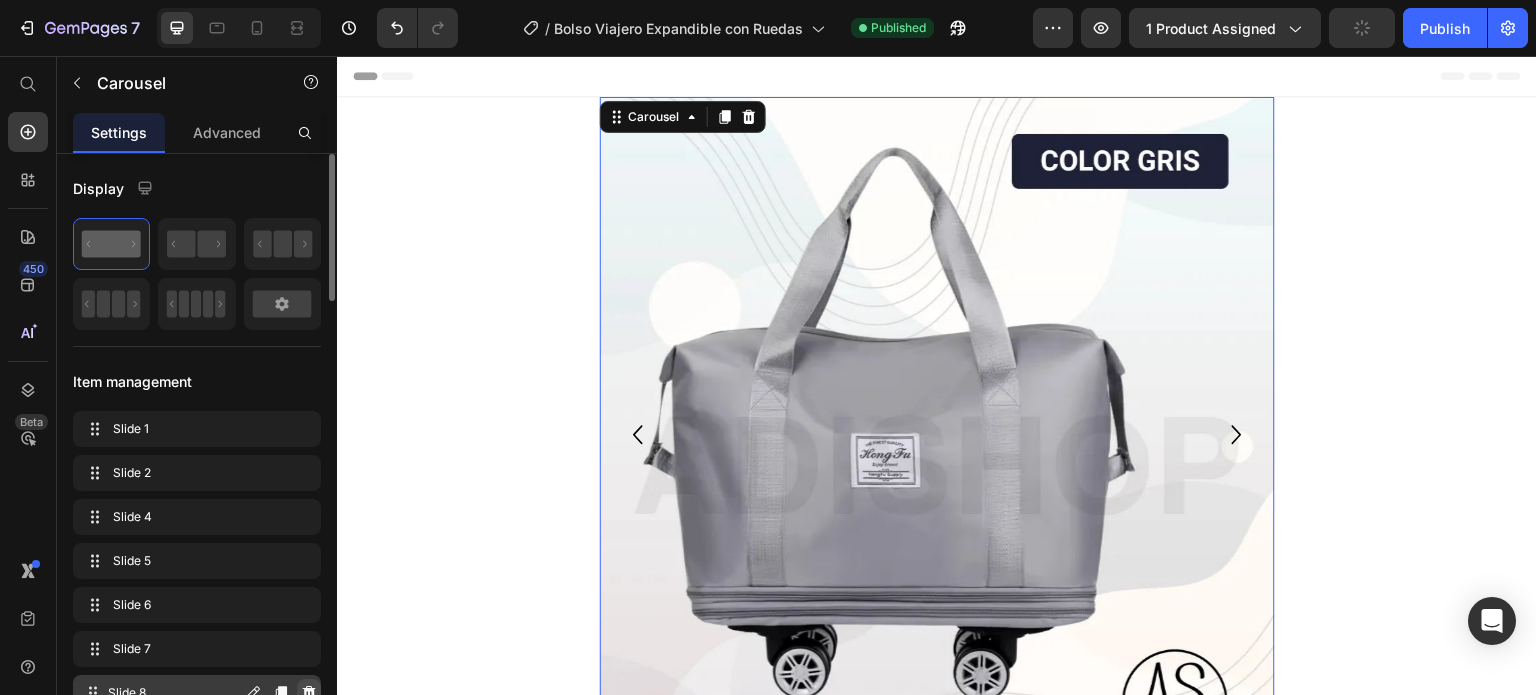 click 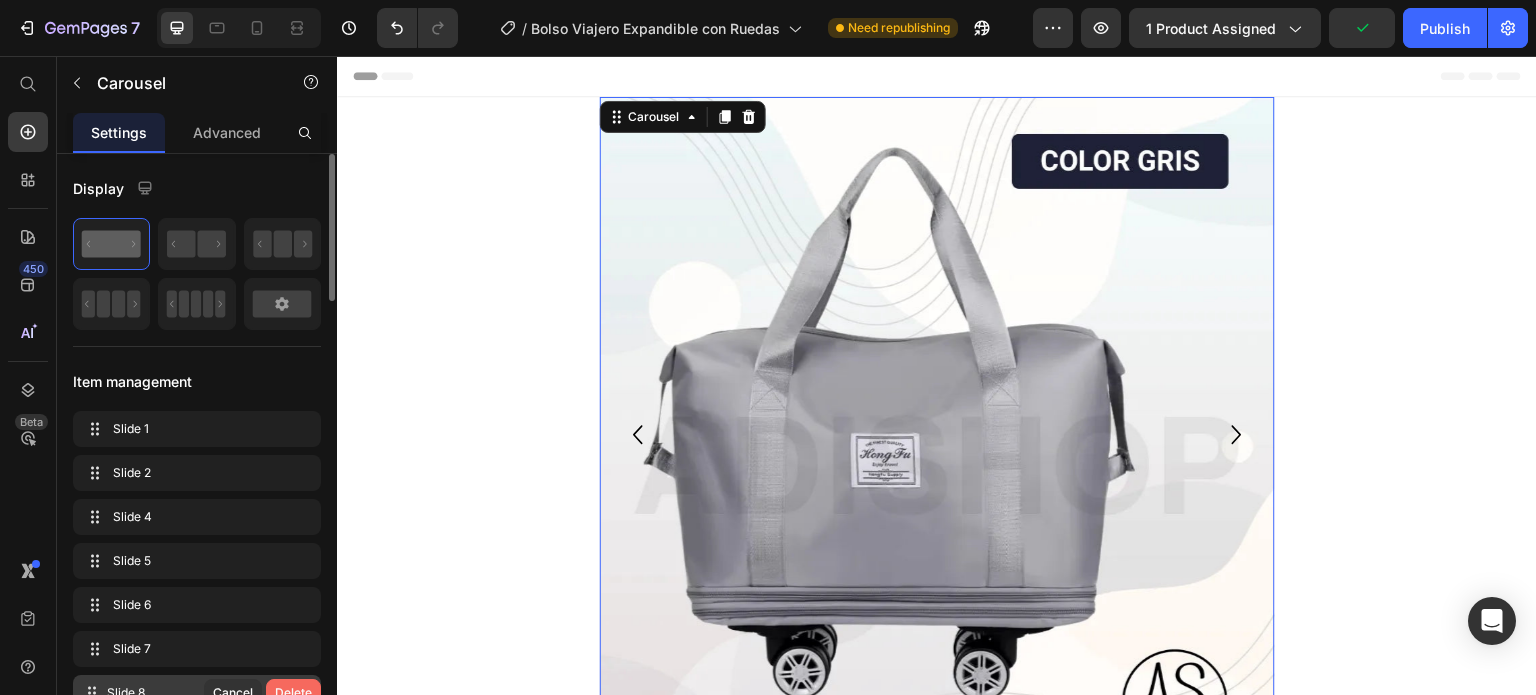 click on "Delete" at bounding box center (293, 693) 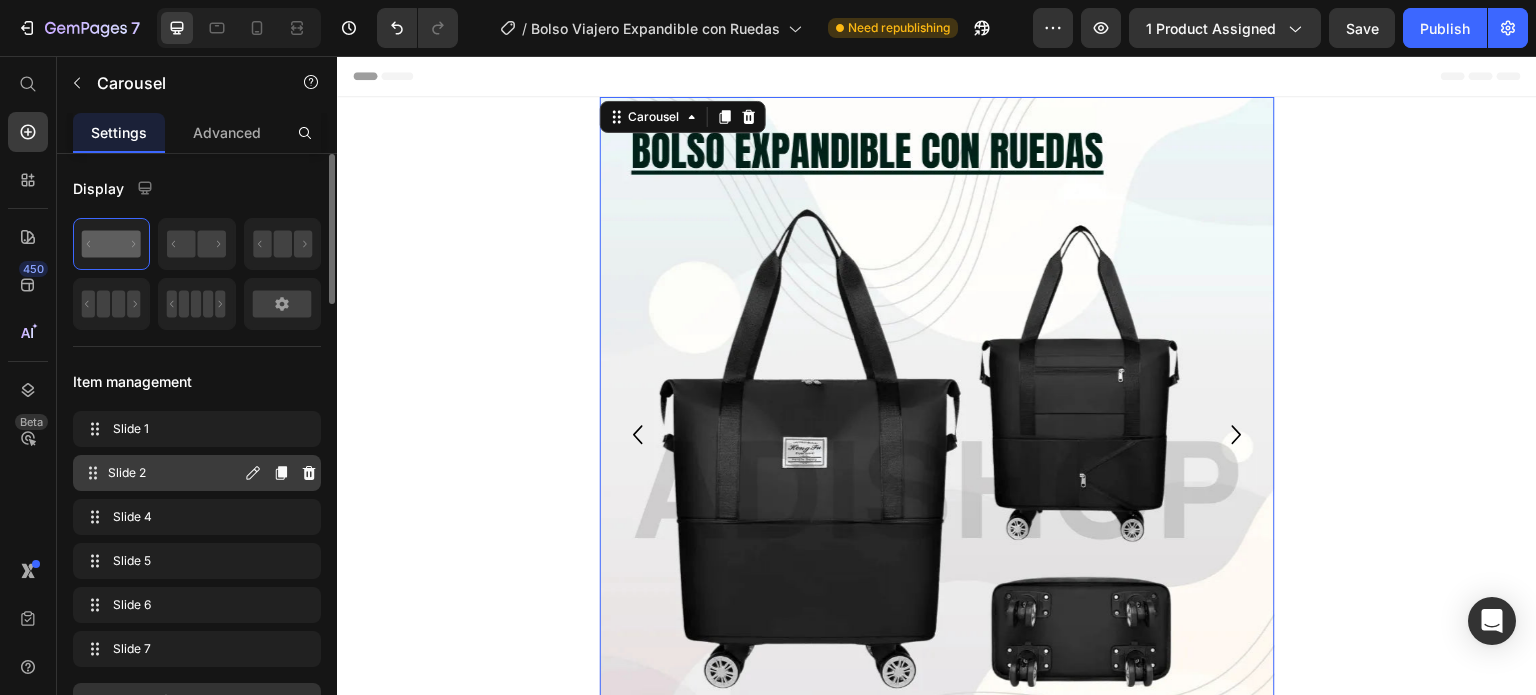 click on "Slide 2" at bounding box center (174, 473) 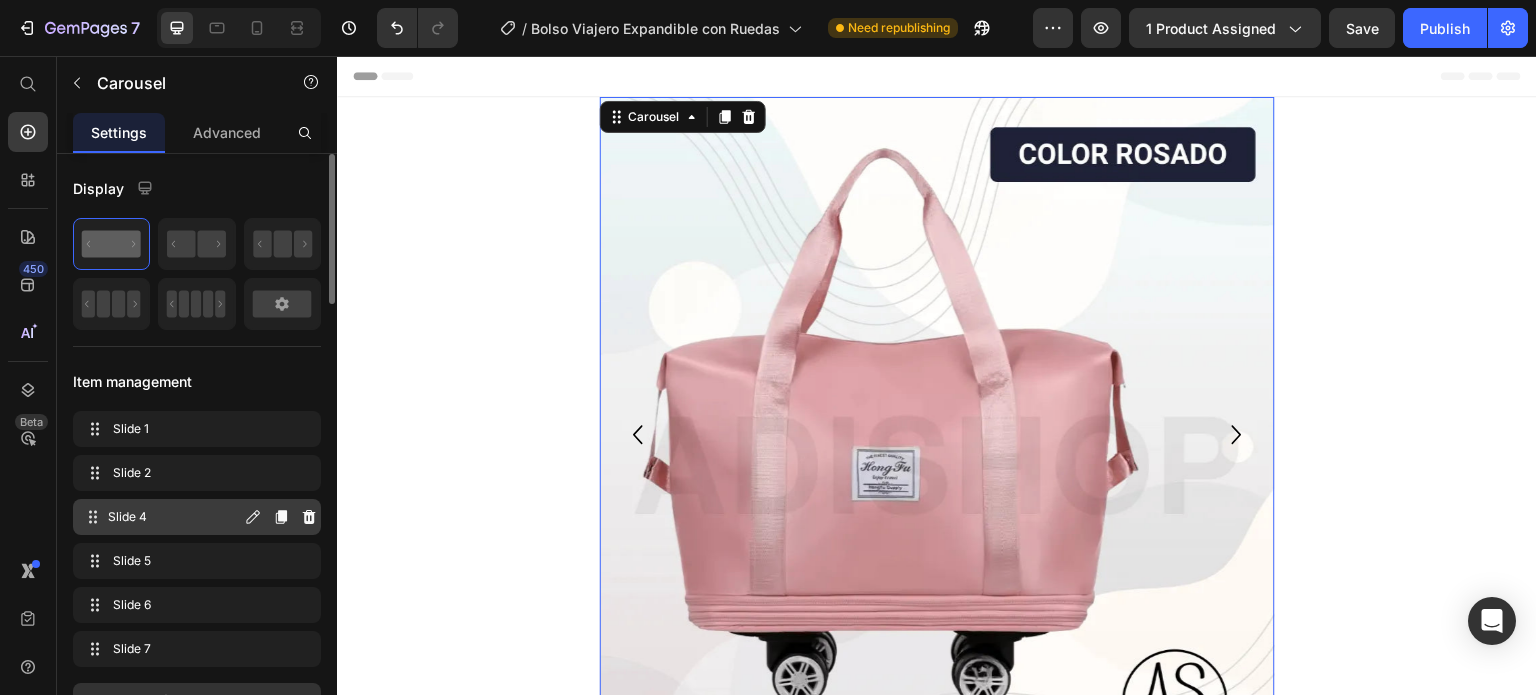 click on "Slide 4" at bounding box center (174, 517) 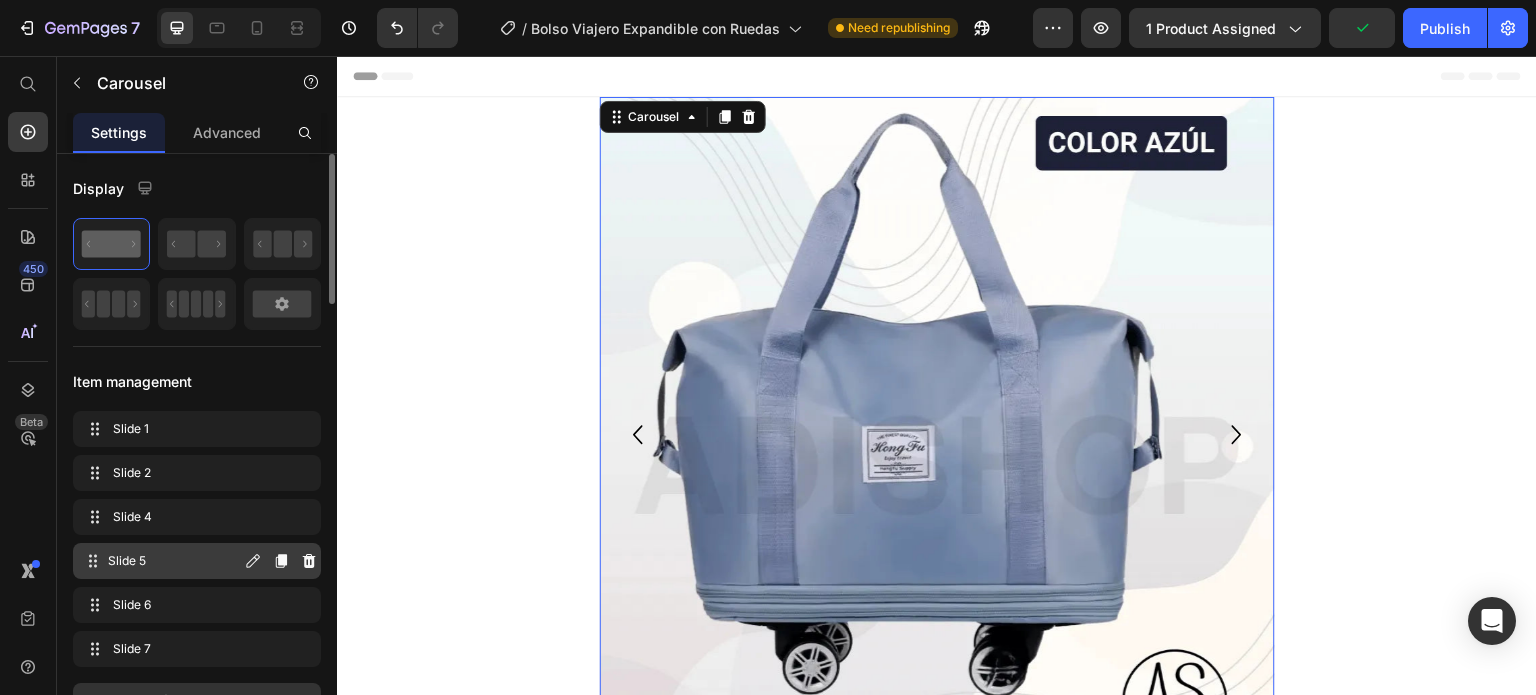 click on "Slide 5" at bounding box center (174, 561) 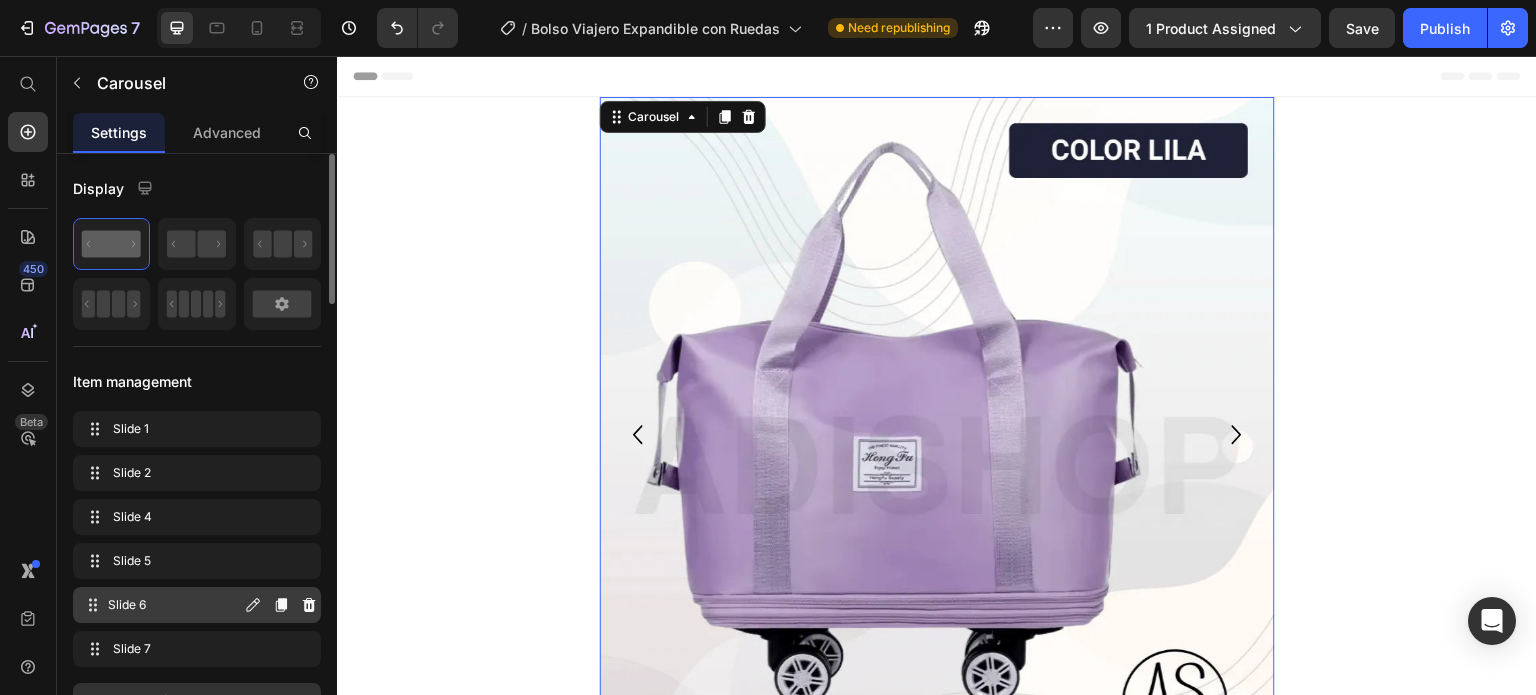click on "Slide 6" at bounding box center (174, 605) 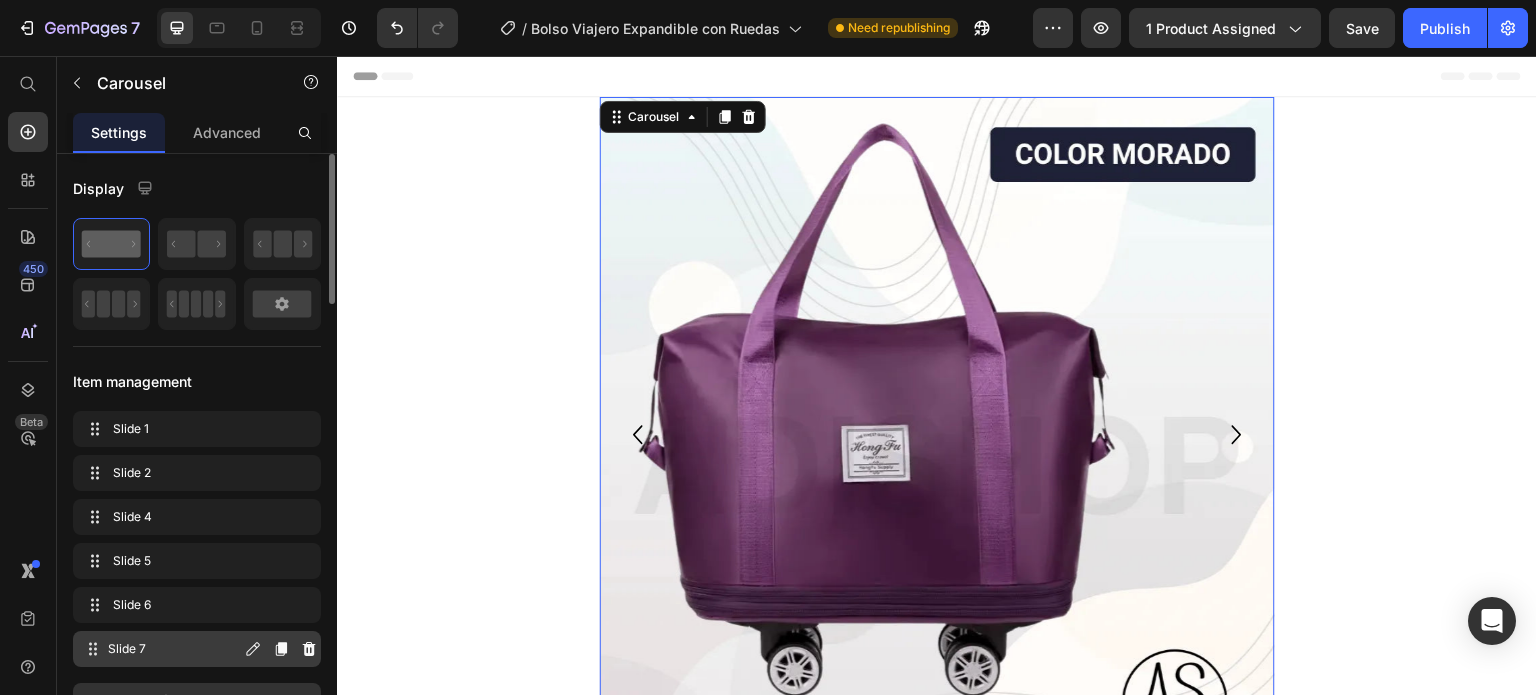 click on "Slide 7" at bounding box center (174, 649) 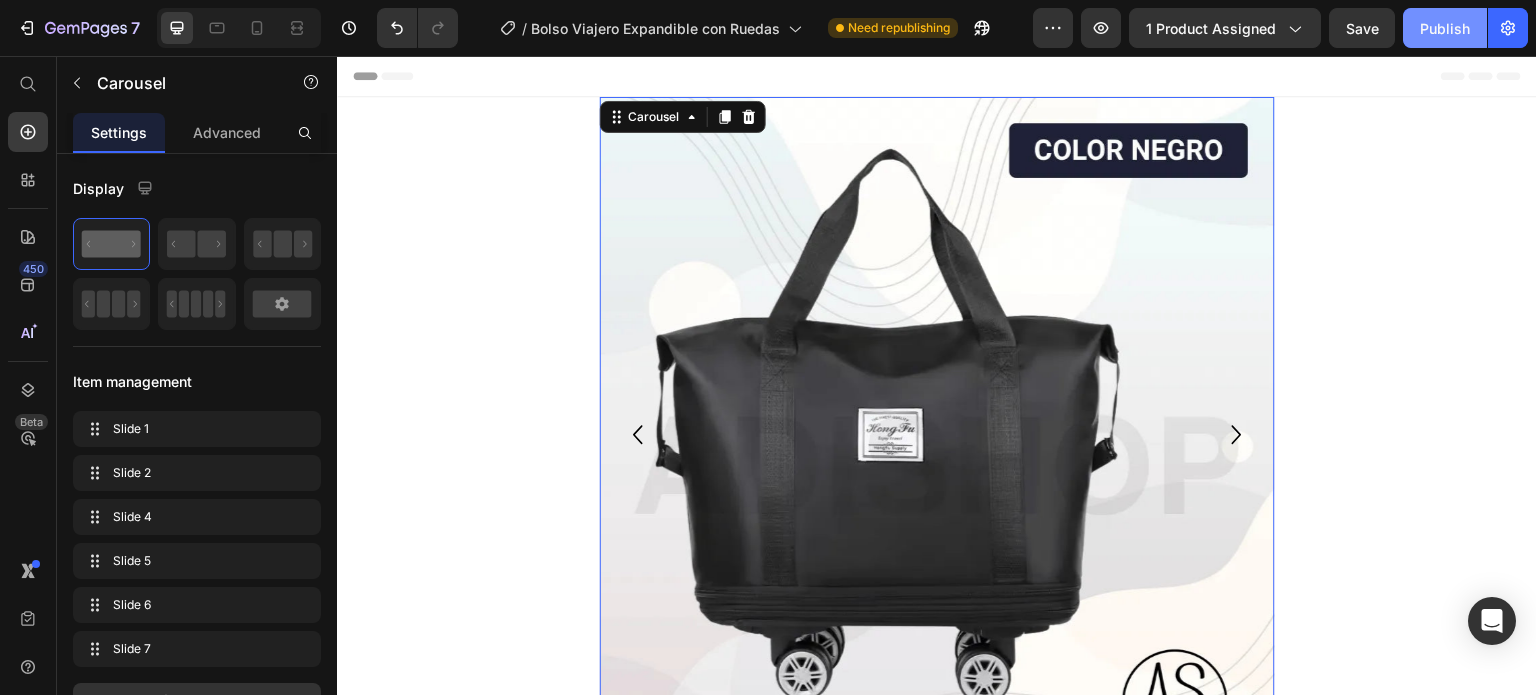 click on "Publish" at bounding box center (1445, 28) 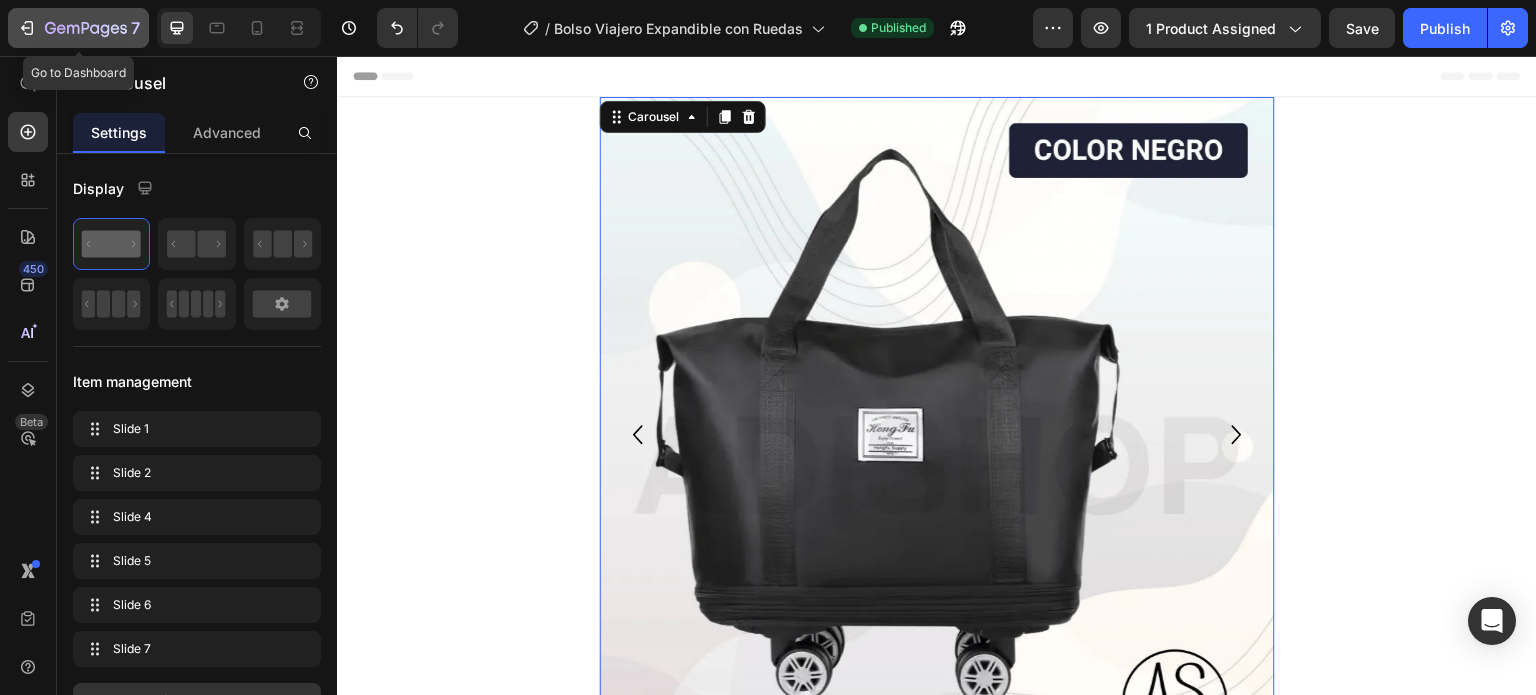 click 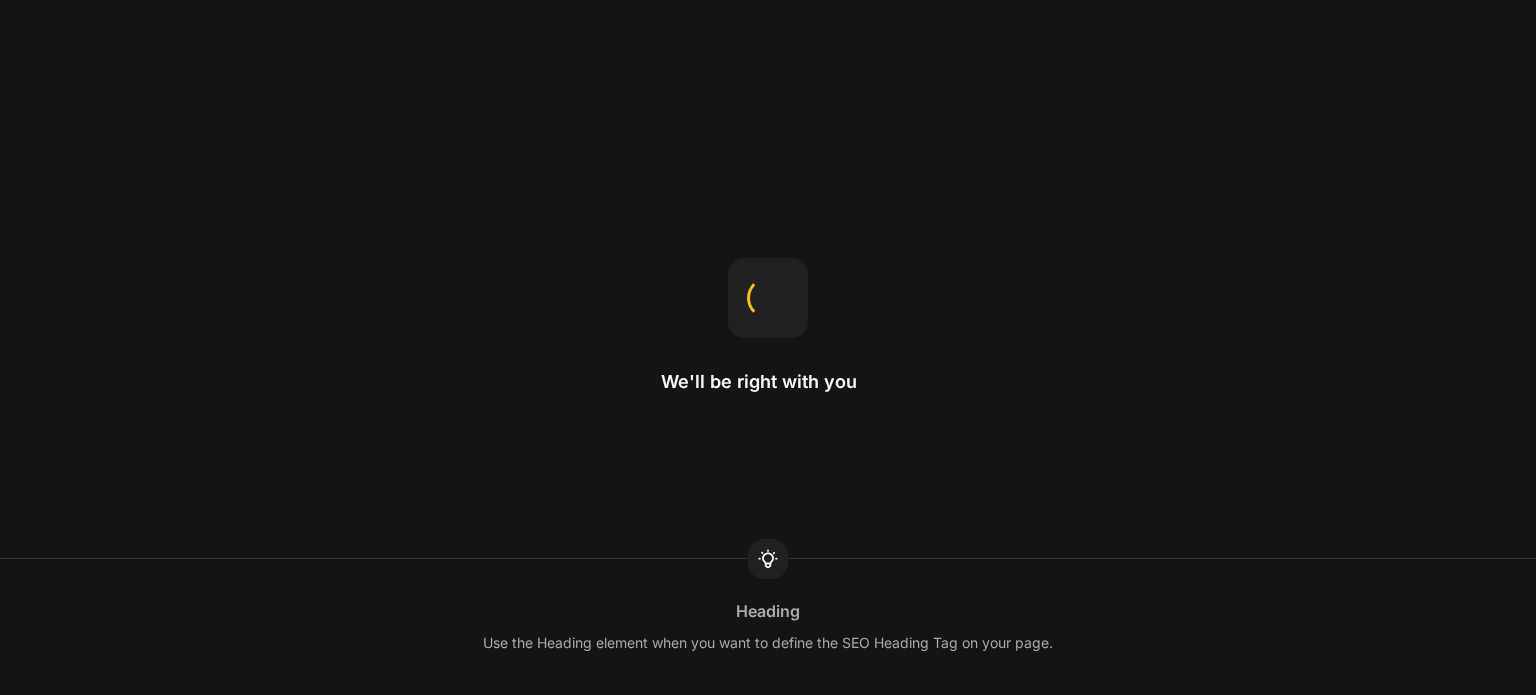 scroll, scrollTop: 0, scrollLeft: 0, axis: both 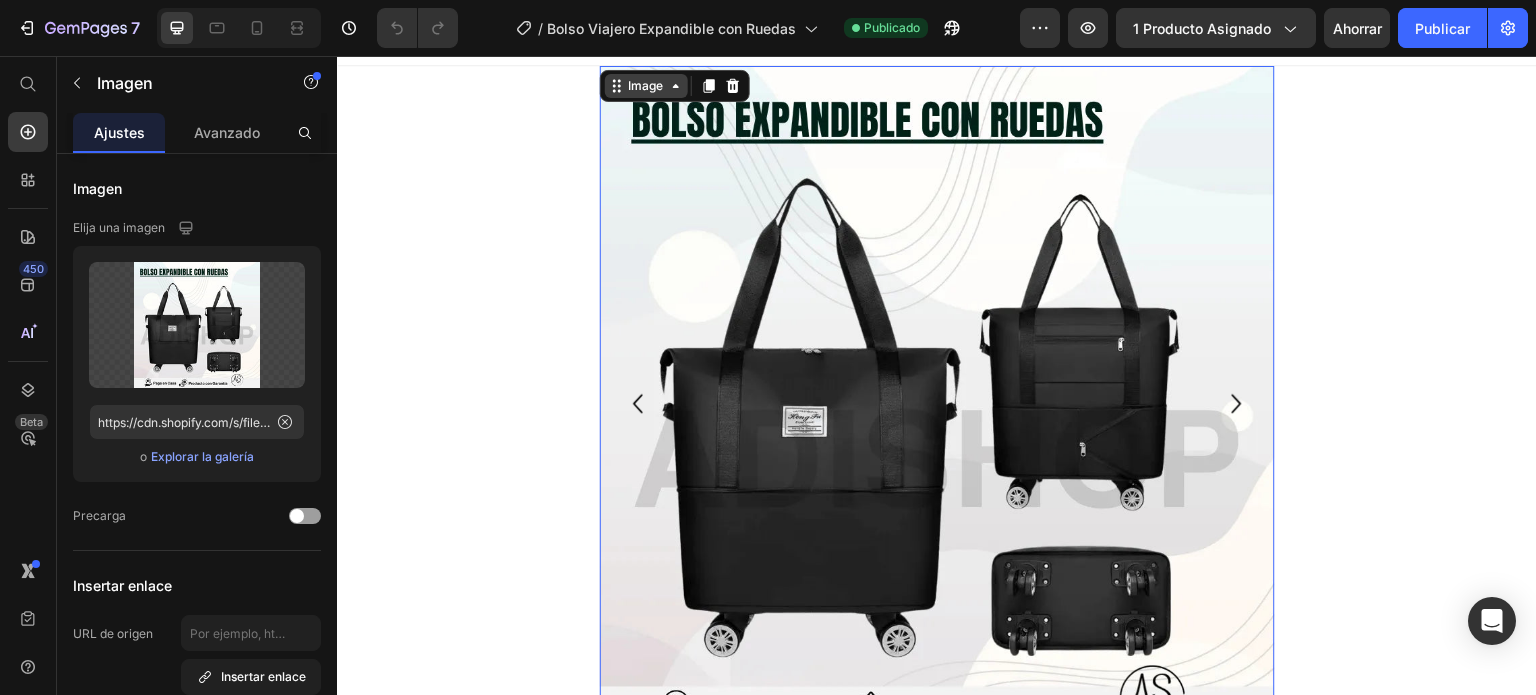 click 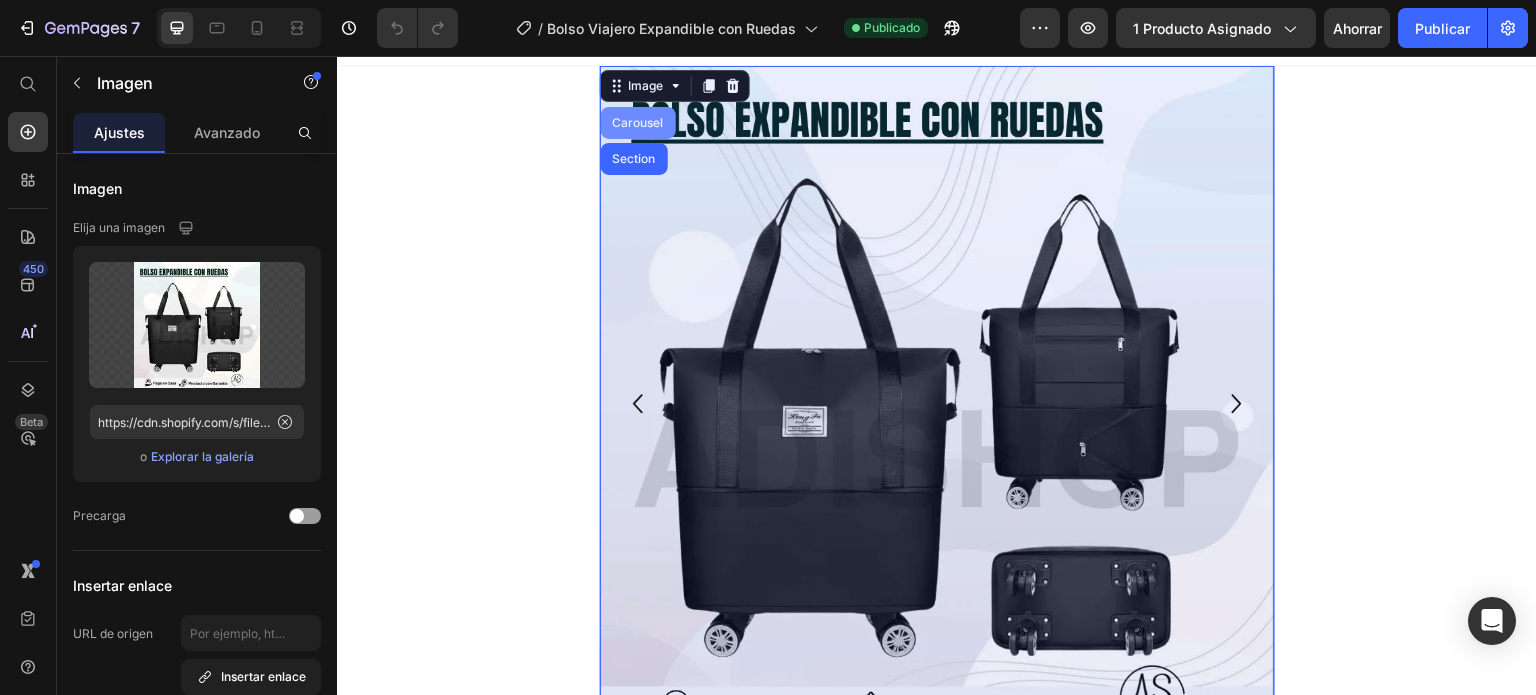 click on "Carousel" at bounding box center (638, 123) 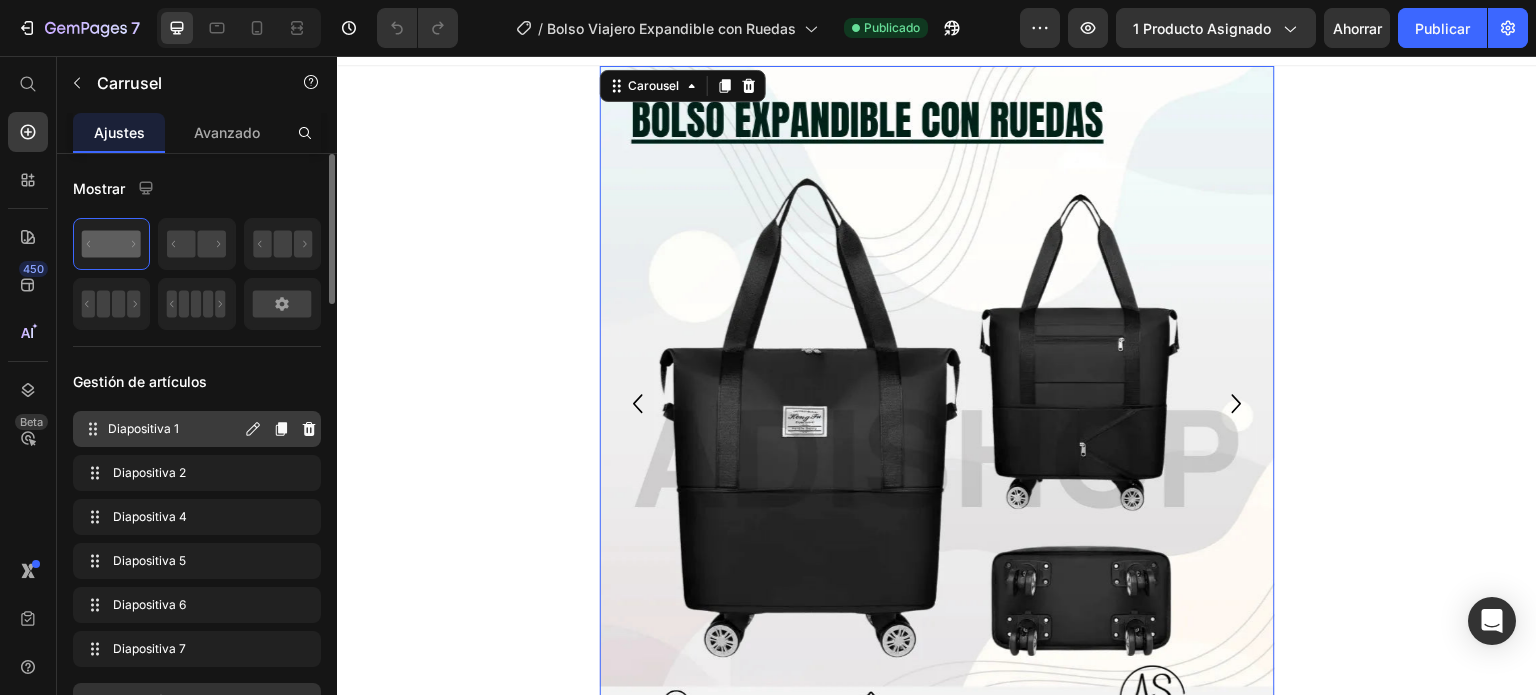 click on "Diapositiva 1" at bounding box center (143, 428) 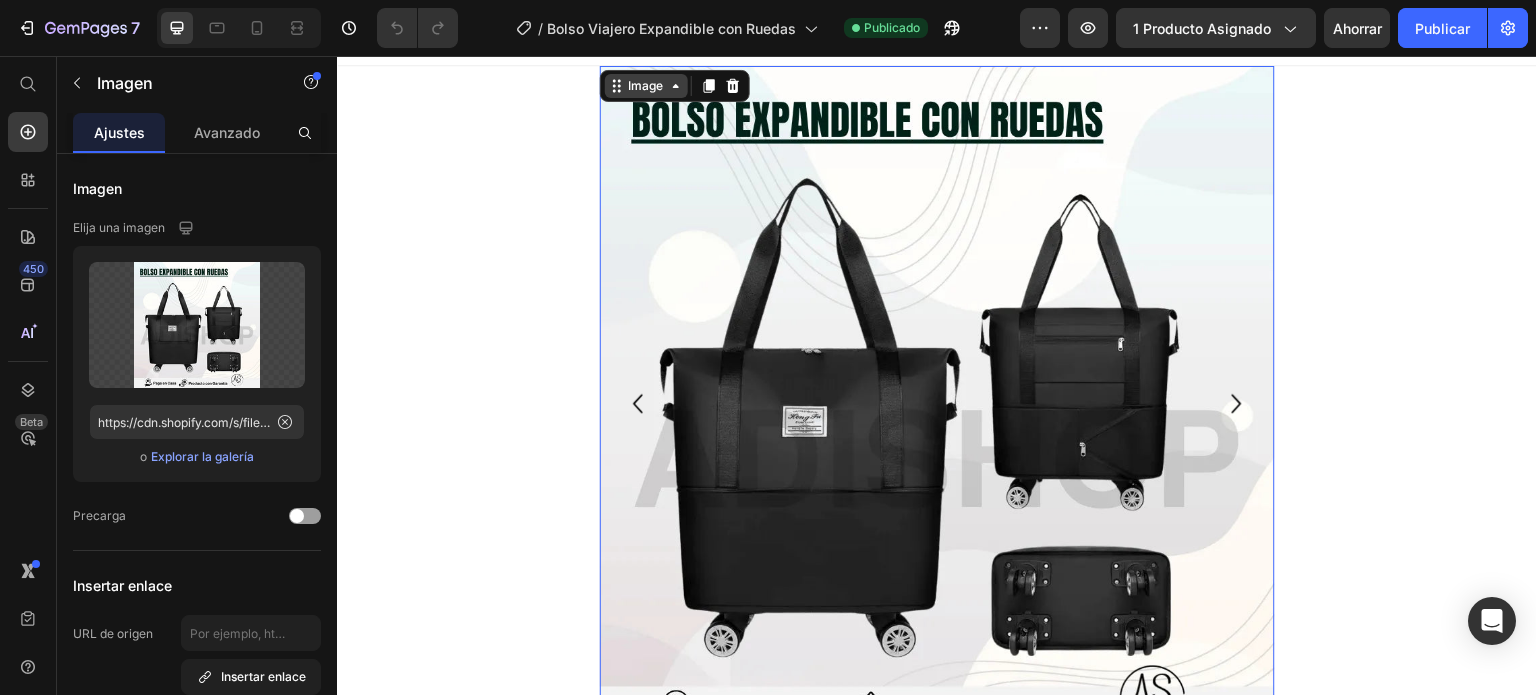 click 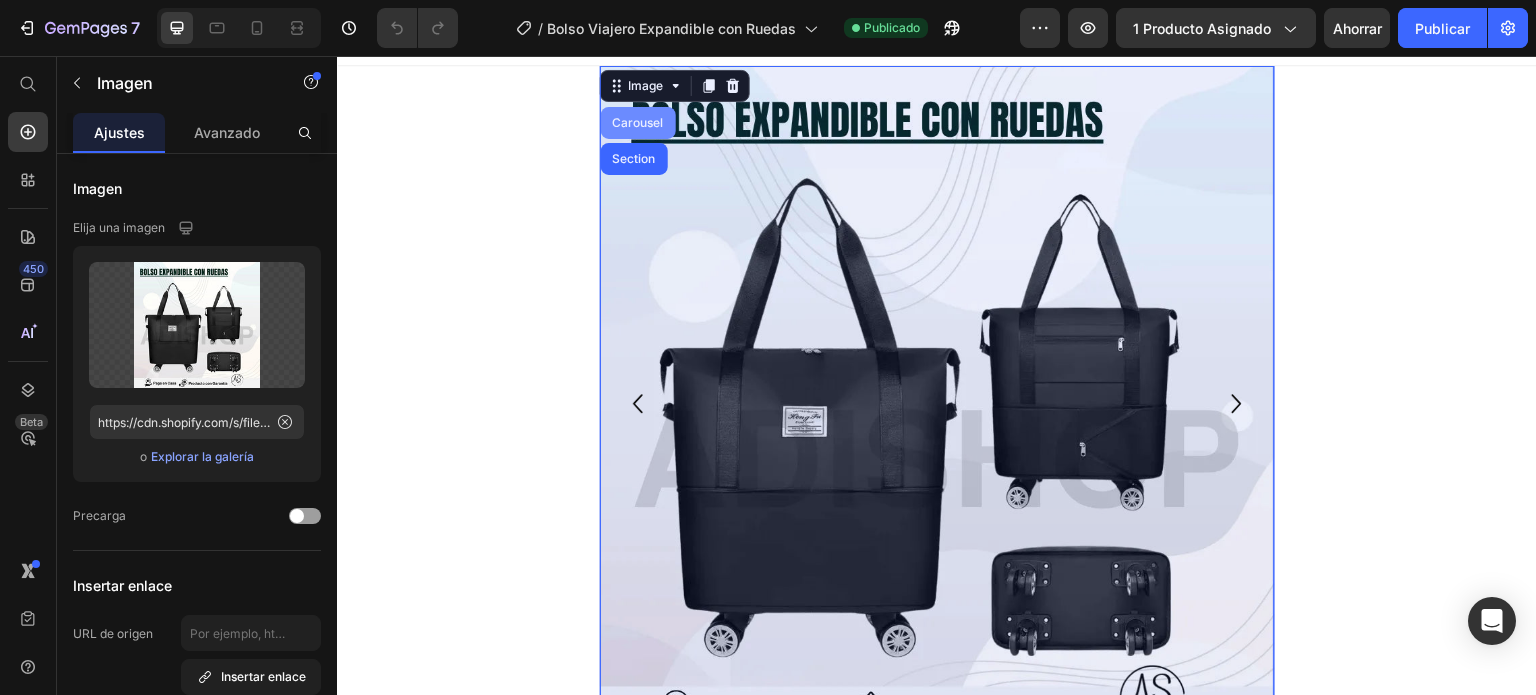 click on "Carousel" at bounding box center [638, 123] 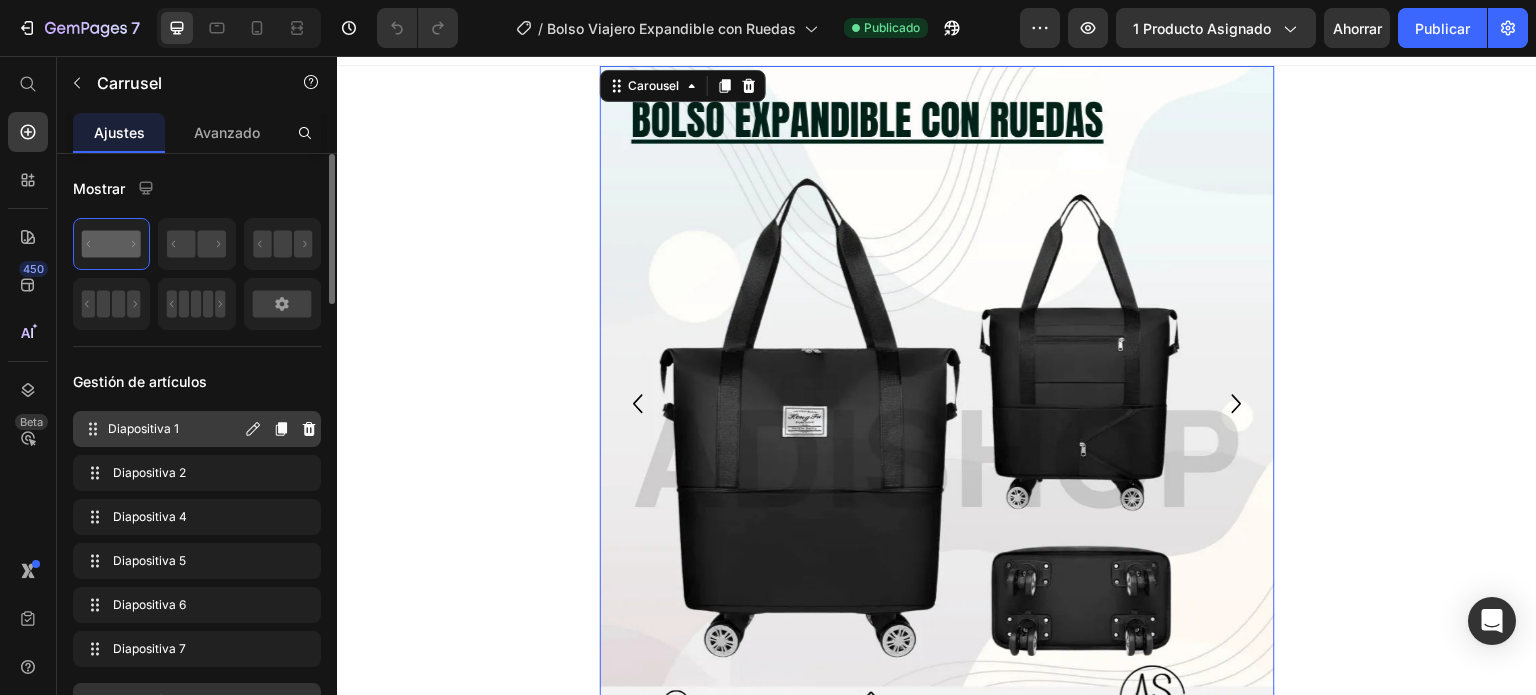 click on "Diapositiva 1" at bounding box center [174, 429] 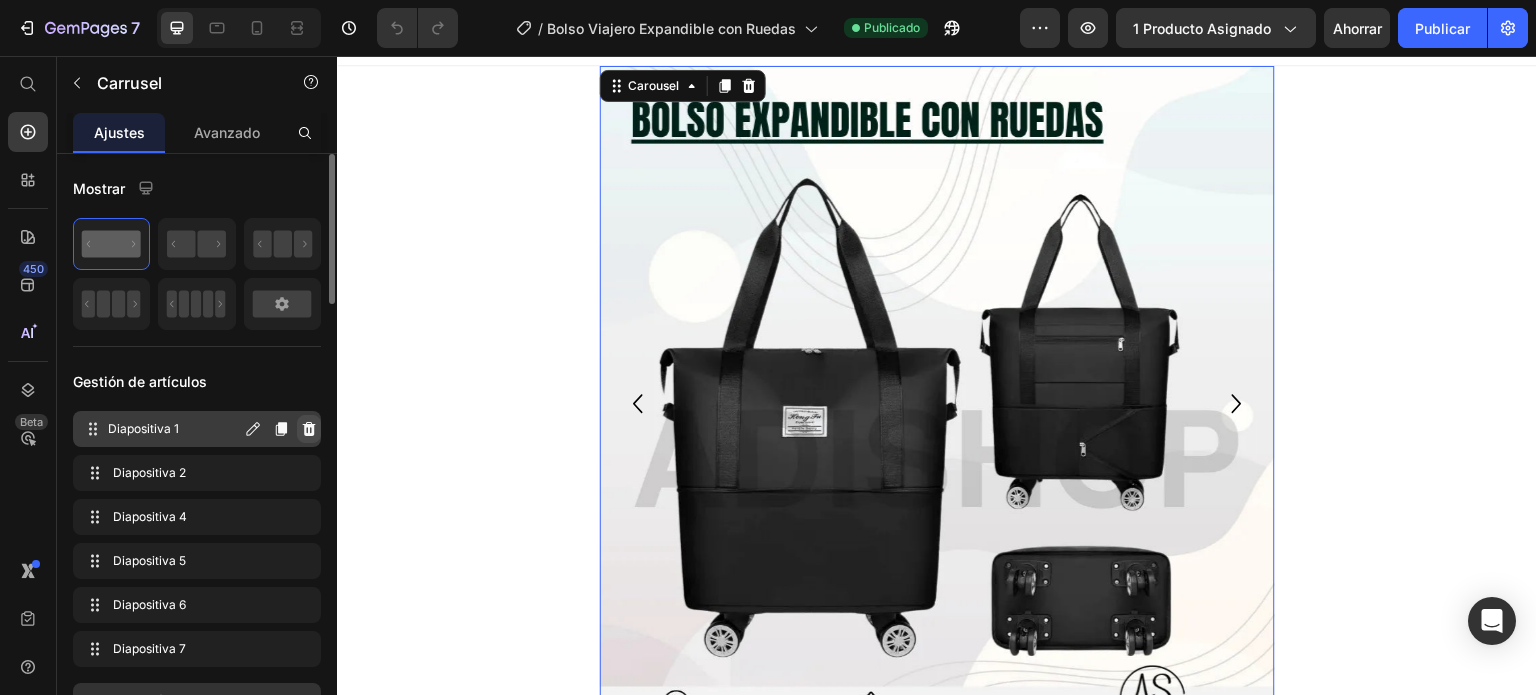 click 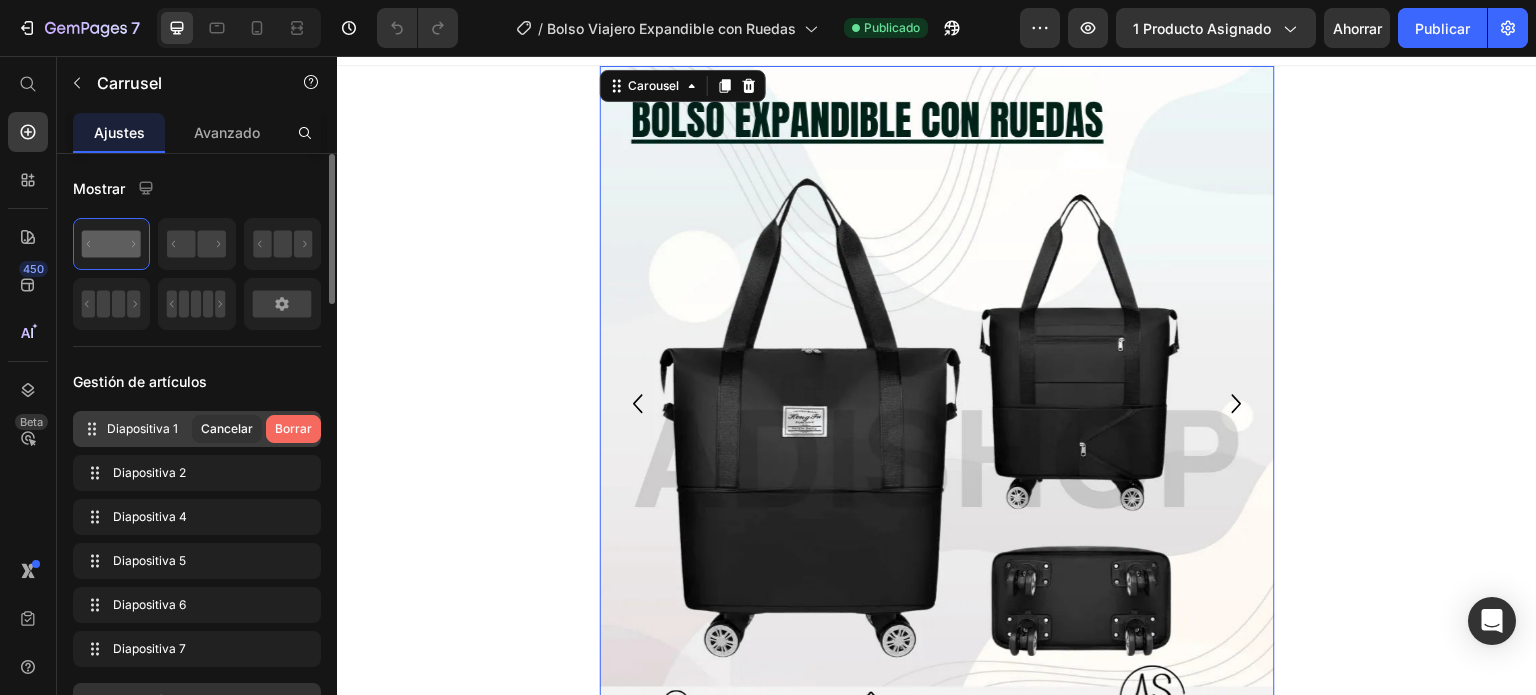 click on "Borrar" at bounding box center (293, 428) 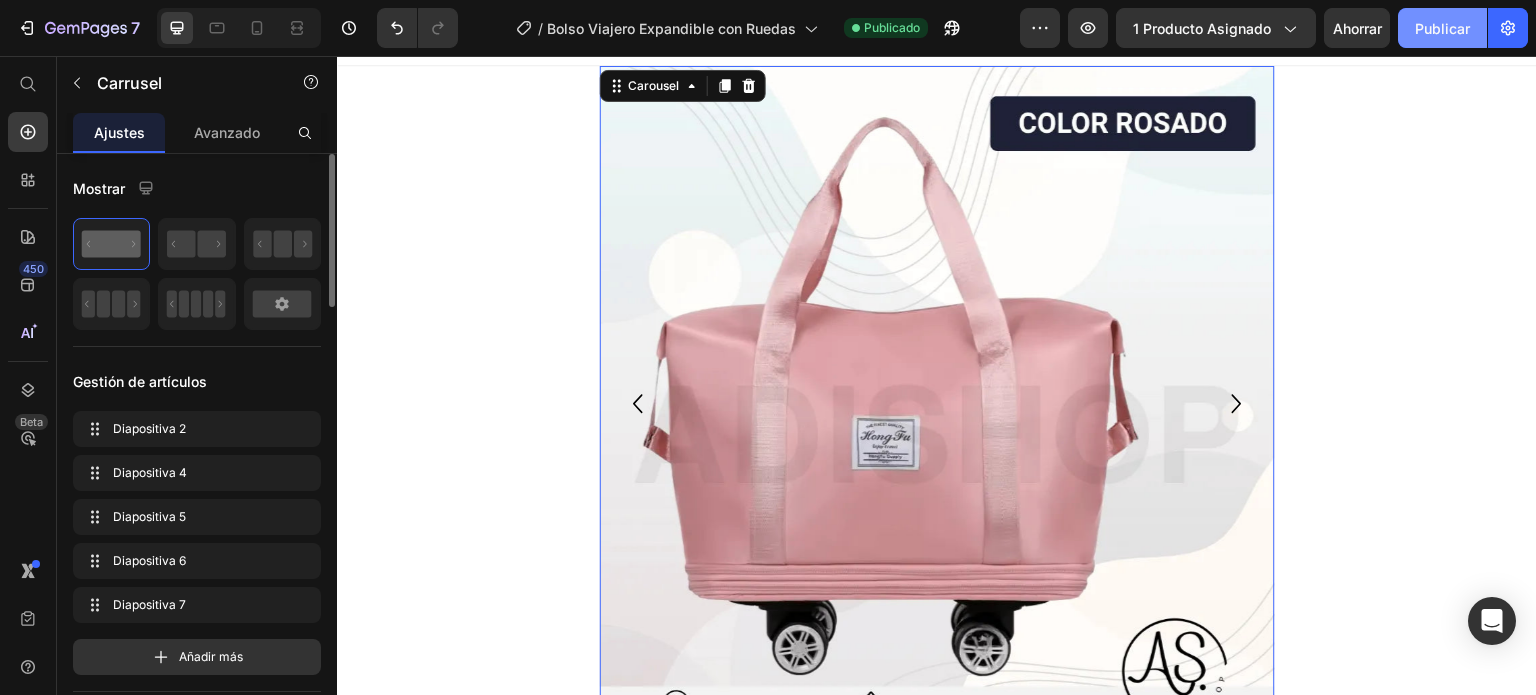 click on "Publicar" at bounding box center [1442, 28] 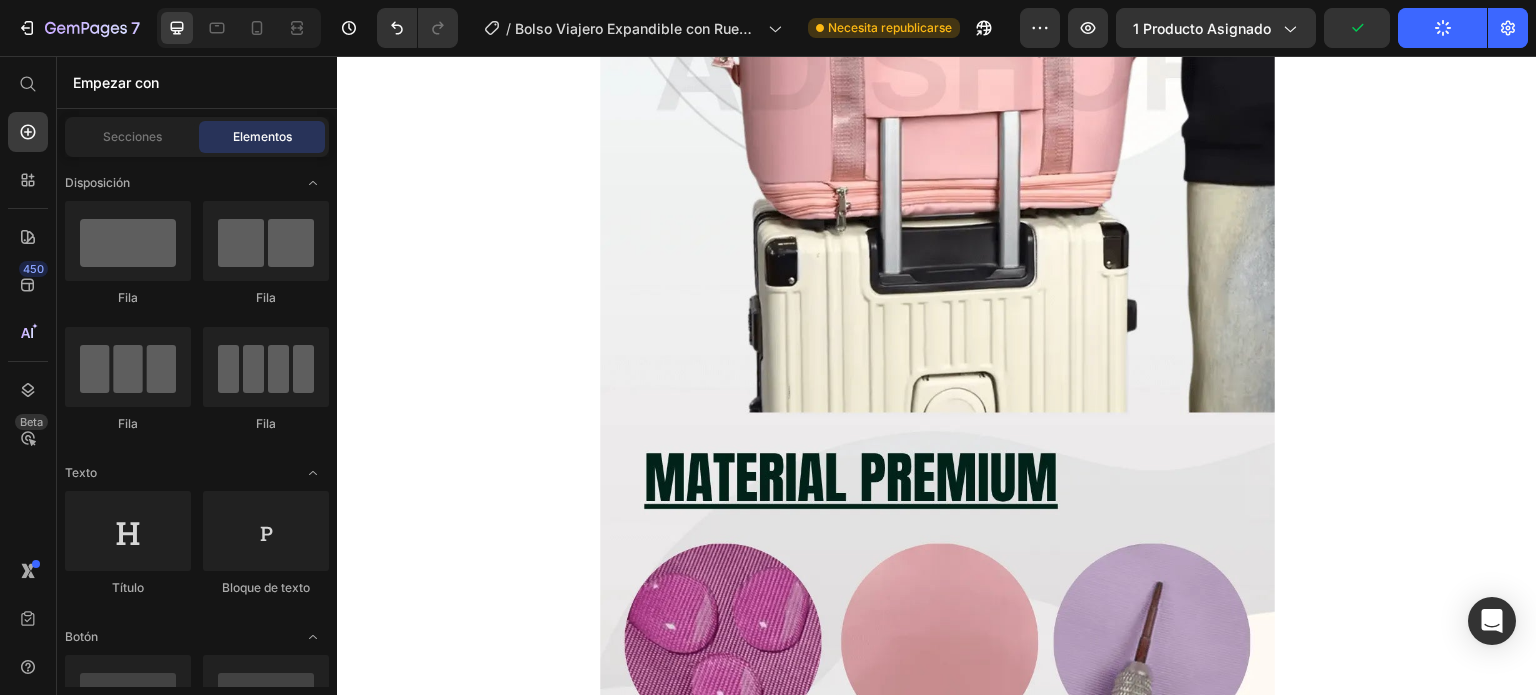 scroll, scrollTop: 1644, scrollLeft: 0, axis: vertical 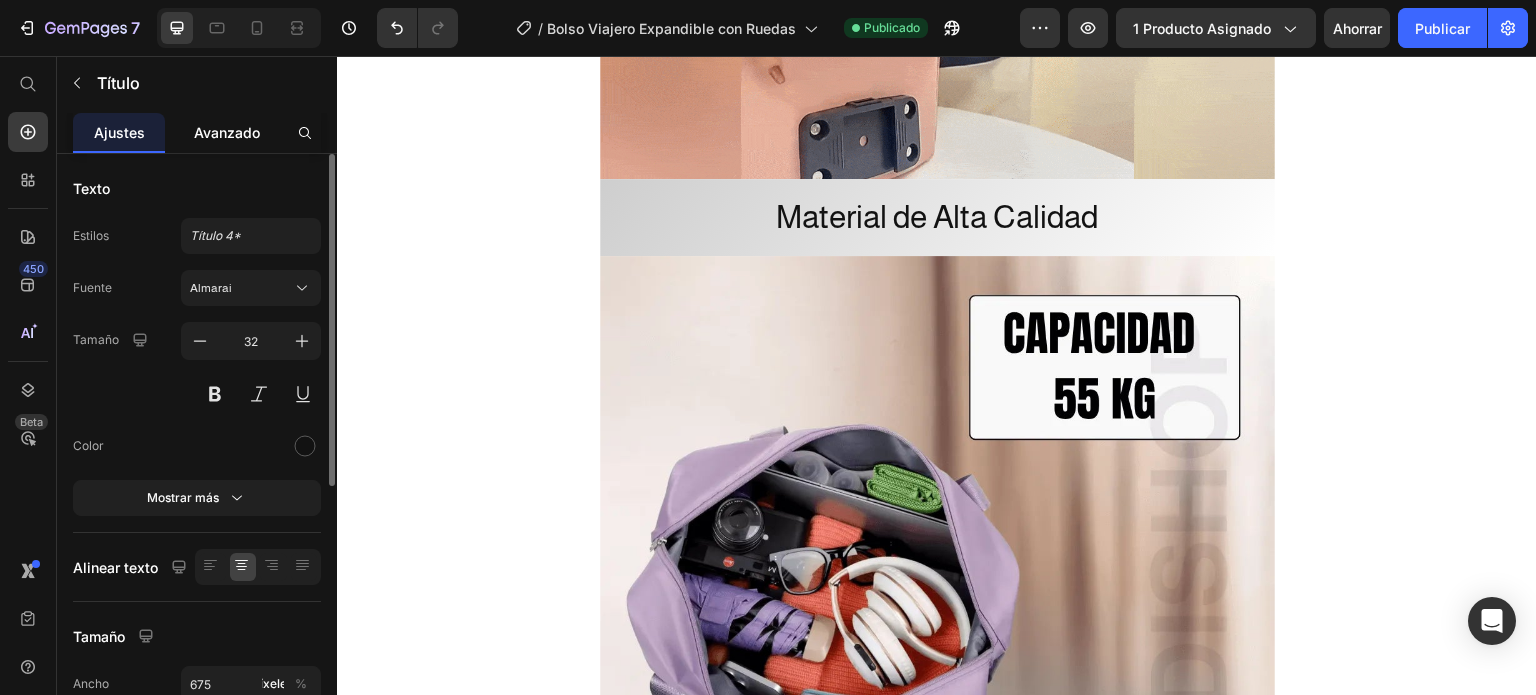 click on "Avanzado" at bounding box center [227, 132] 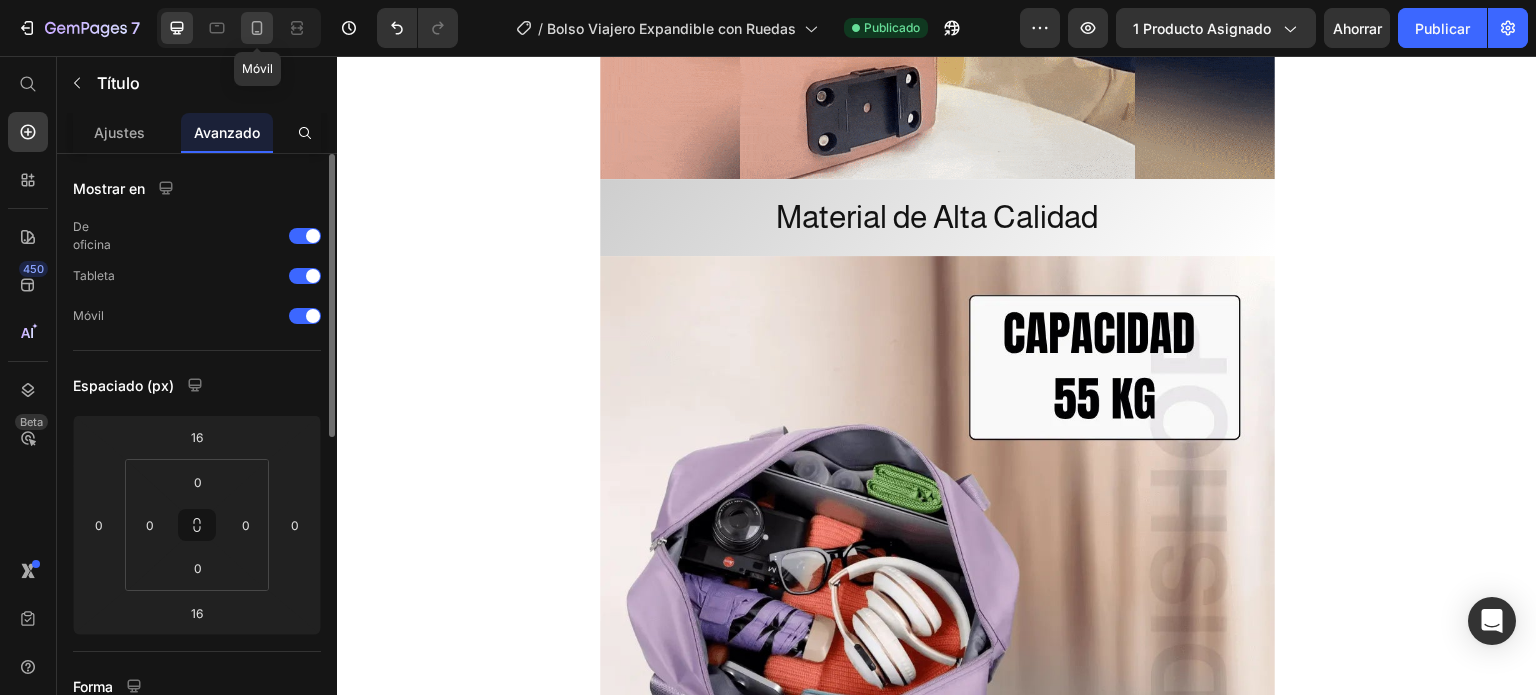 click 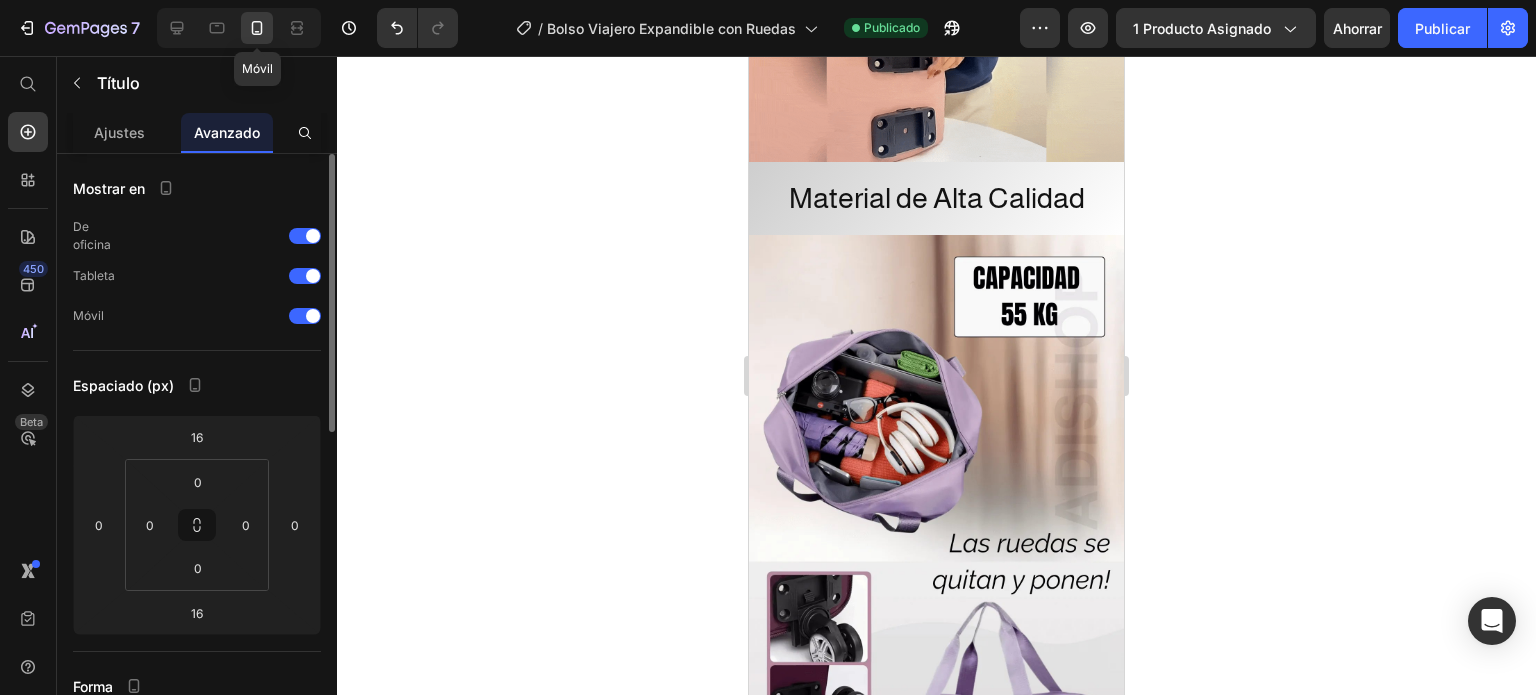 scroll, scrollTop: 4450, scrollLeft: 0, axis: vertical 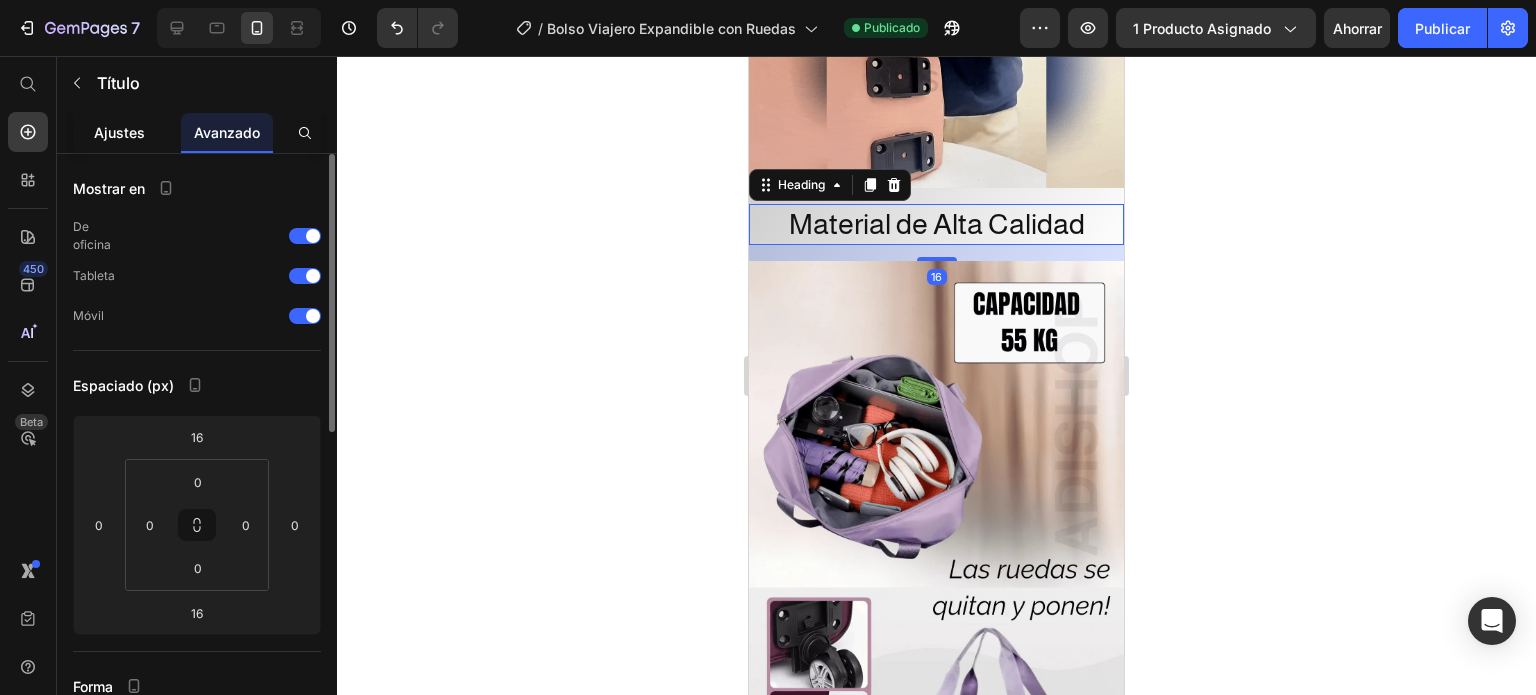 click on "Ajustes" at bounding box center (119, 132) 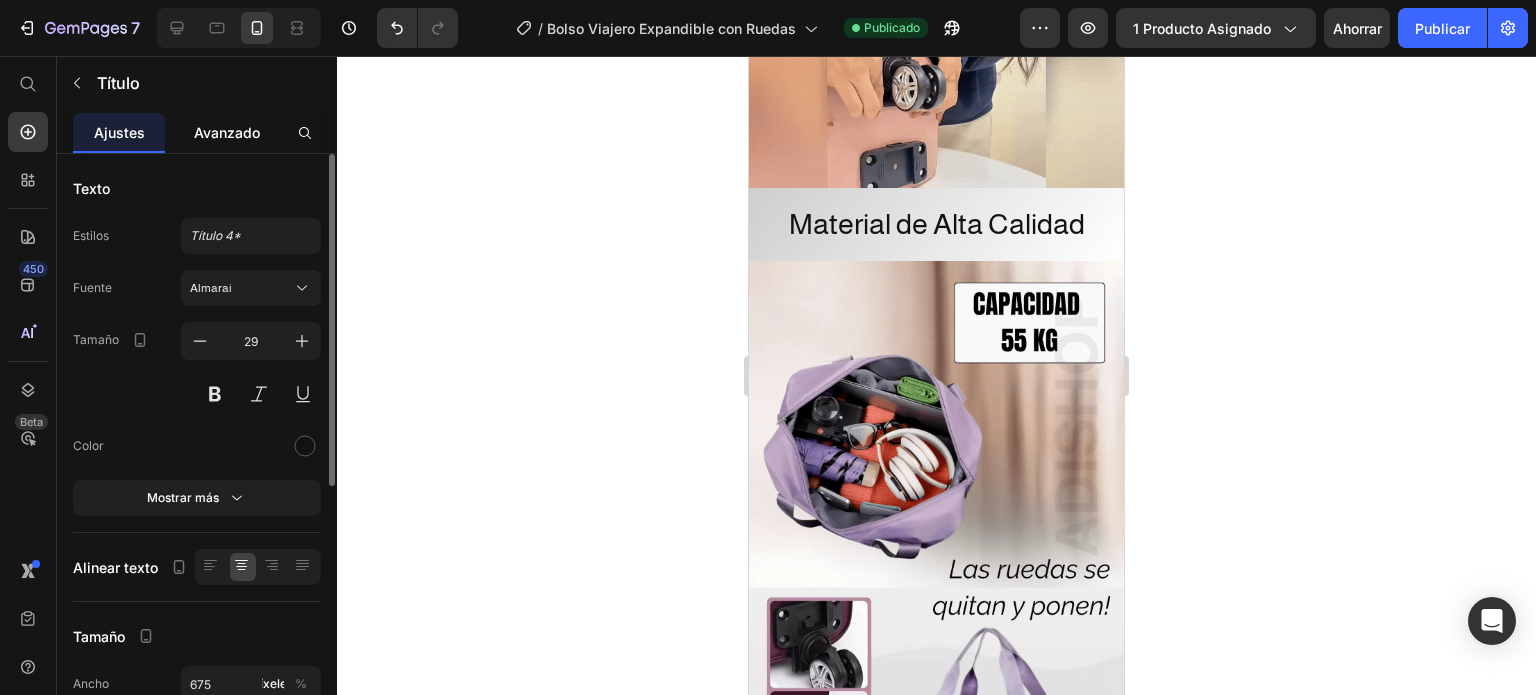 click on "Avanzado" at bounding box center (227, 132) 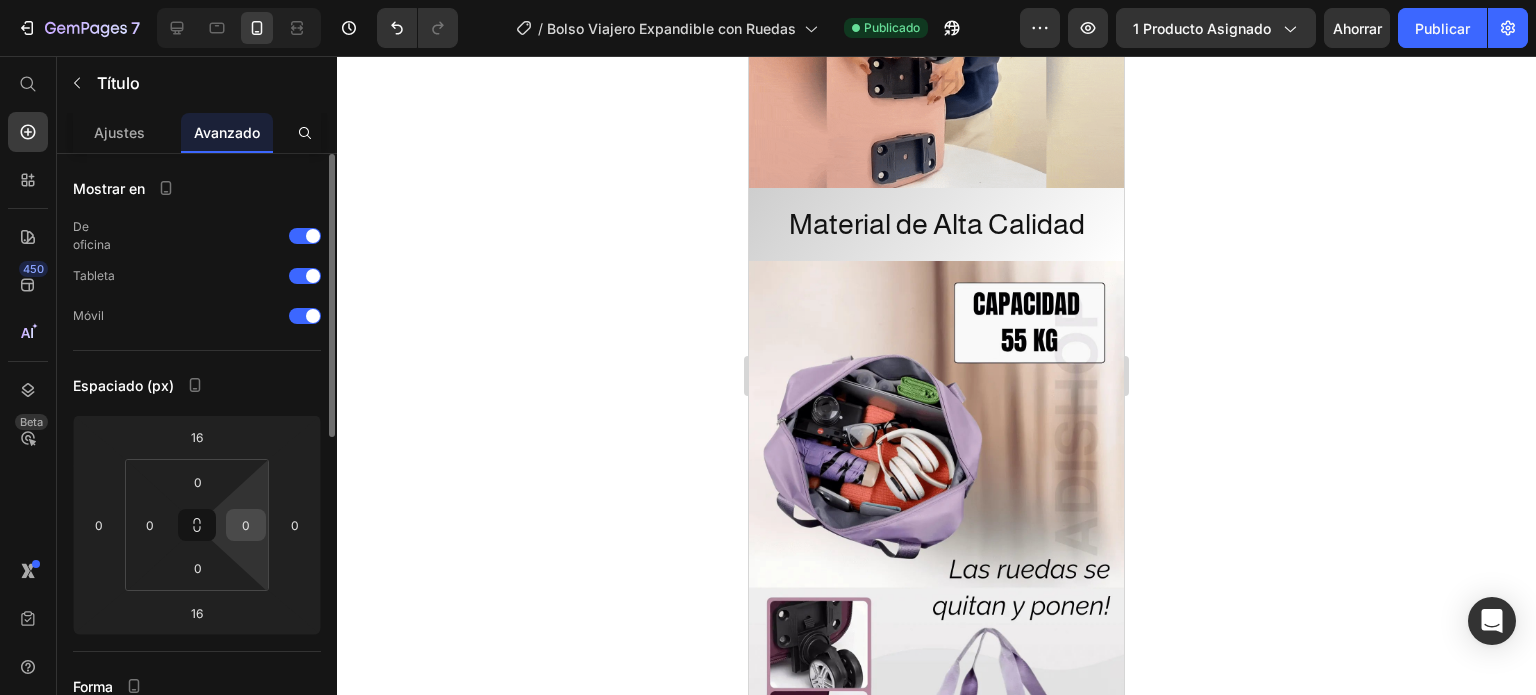 click on "0" at bounding box center [246, 525] 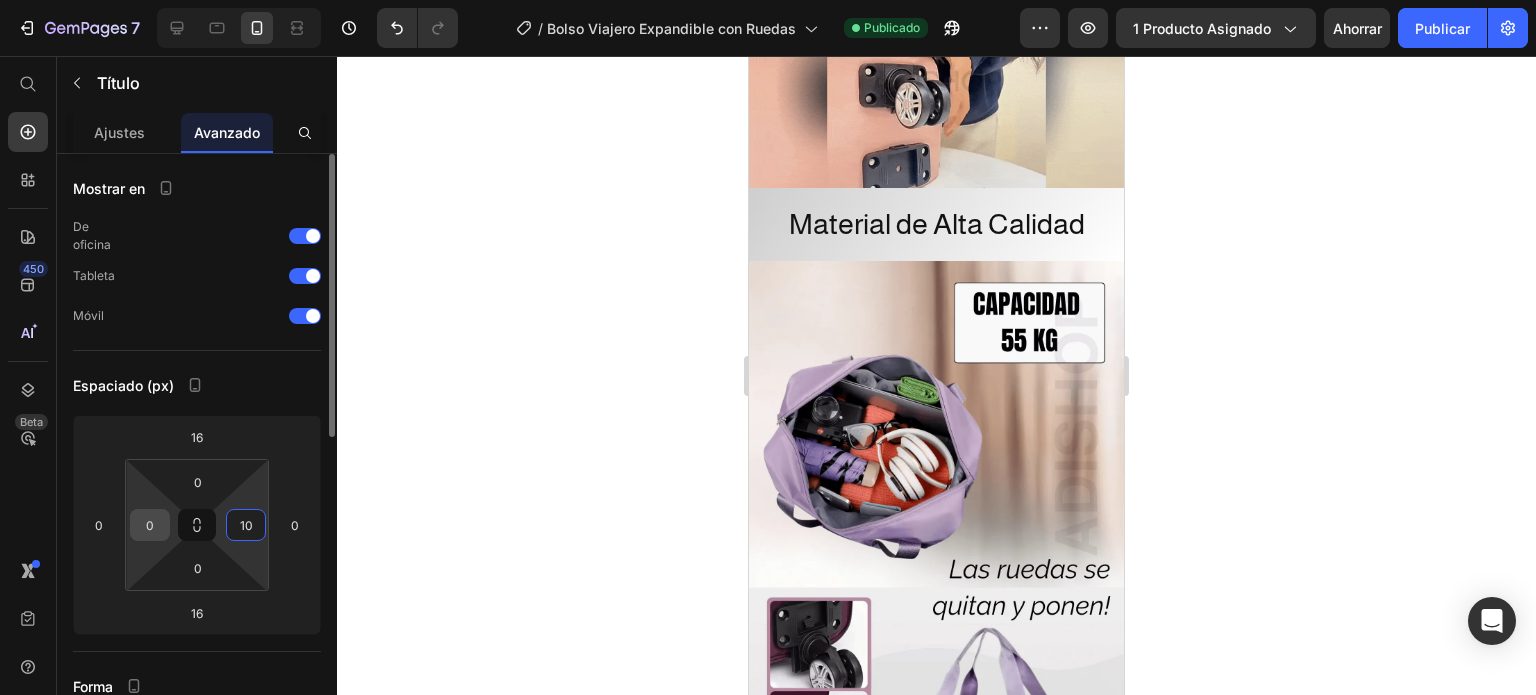 type on "10" 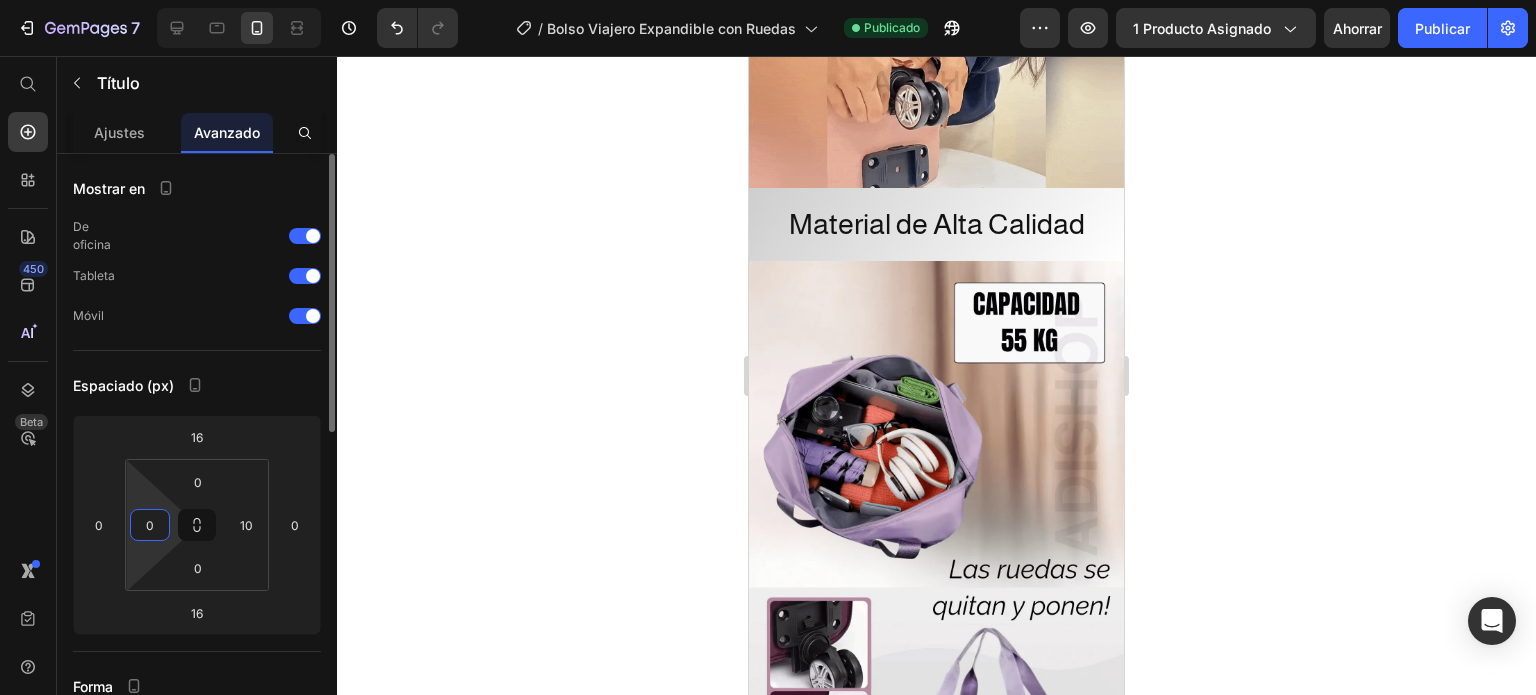 click on "0" at bounding box center [150, 525] 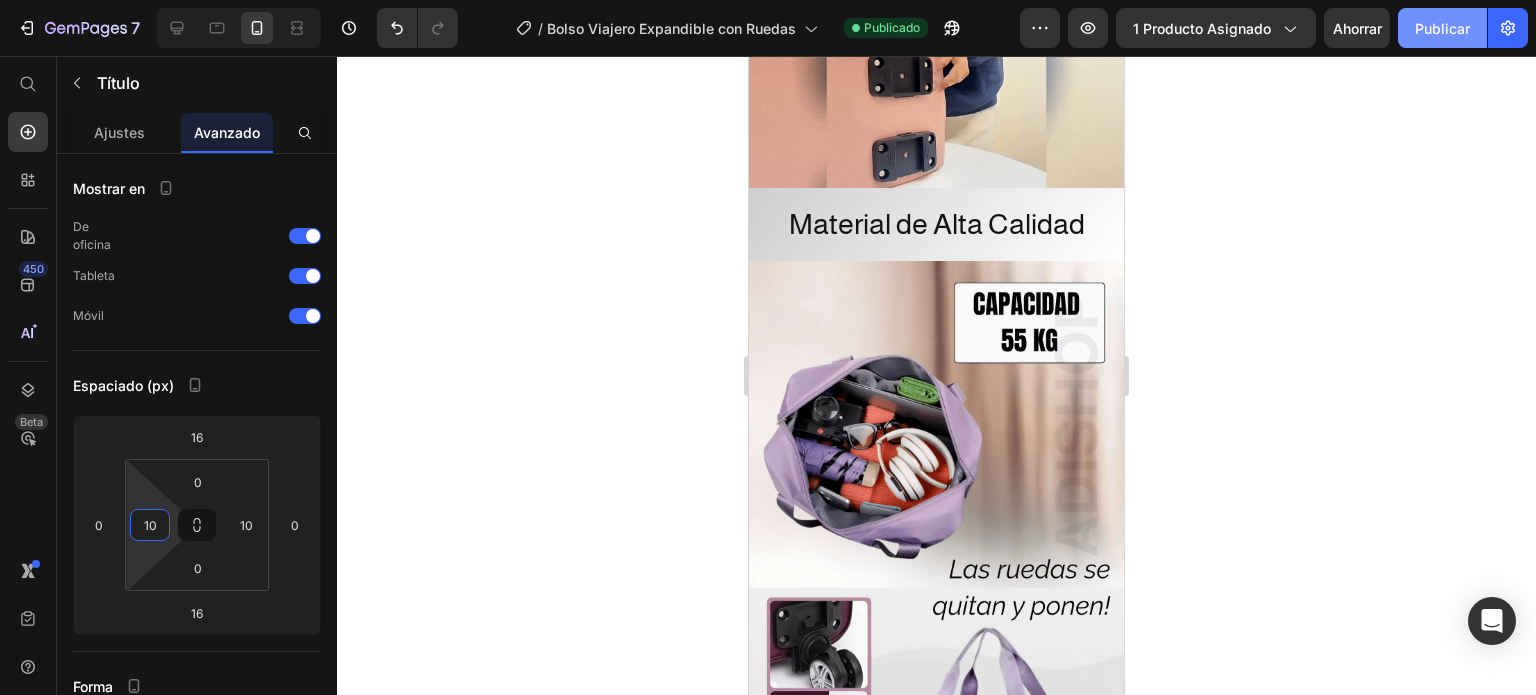 type on "10" 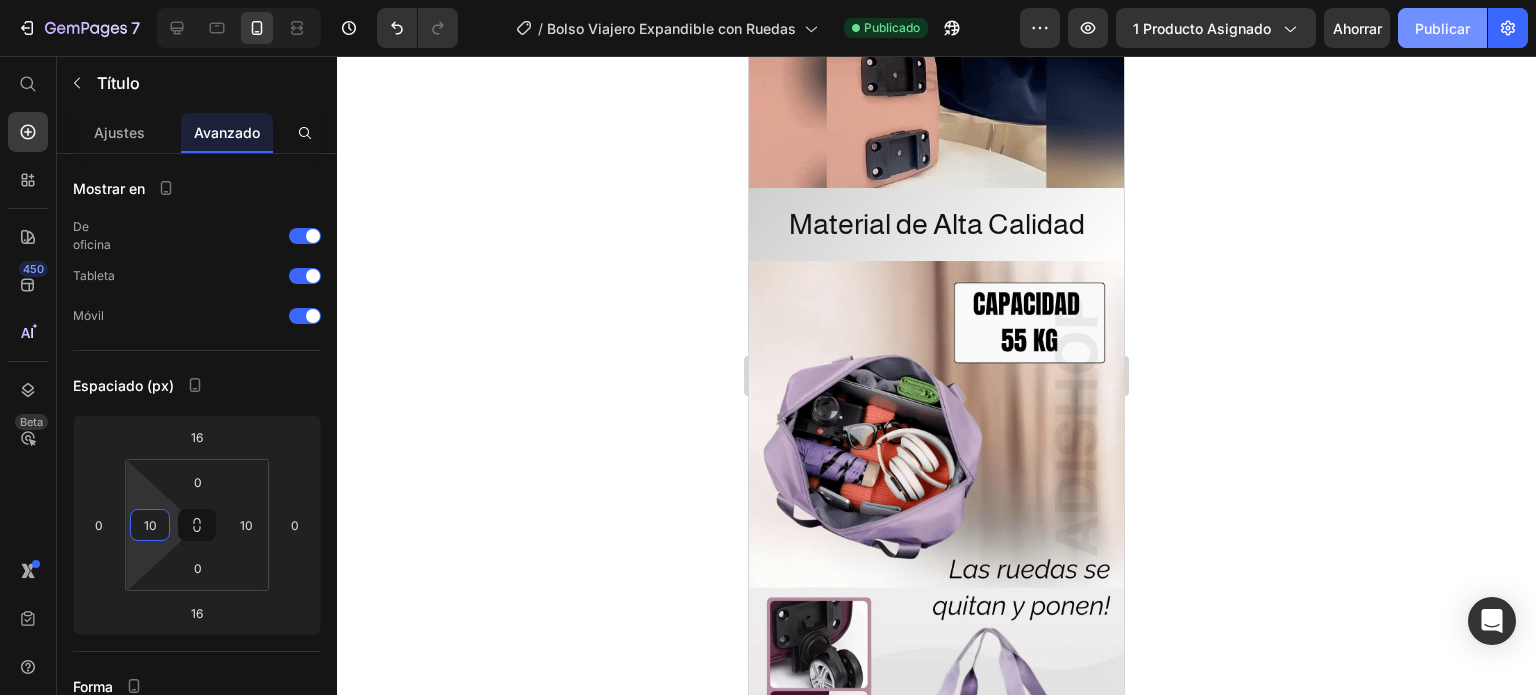 click on "Publicar" 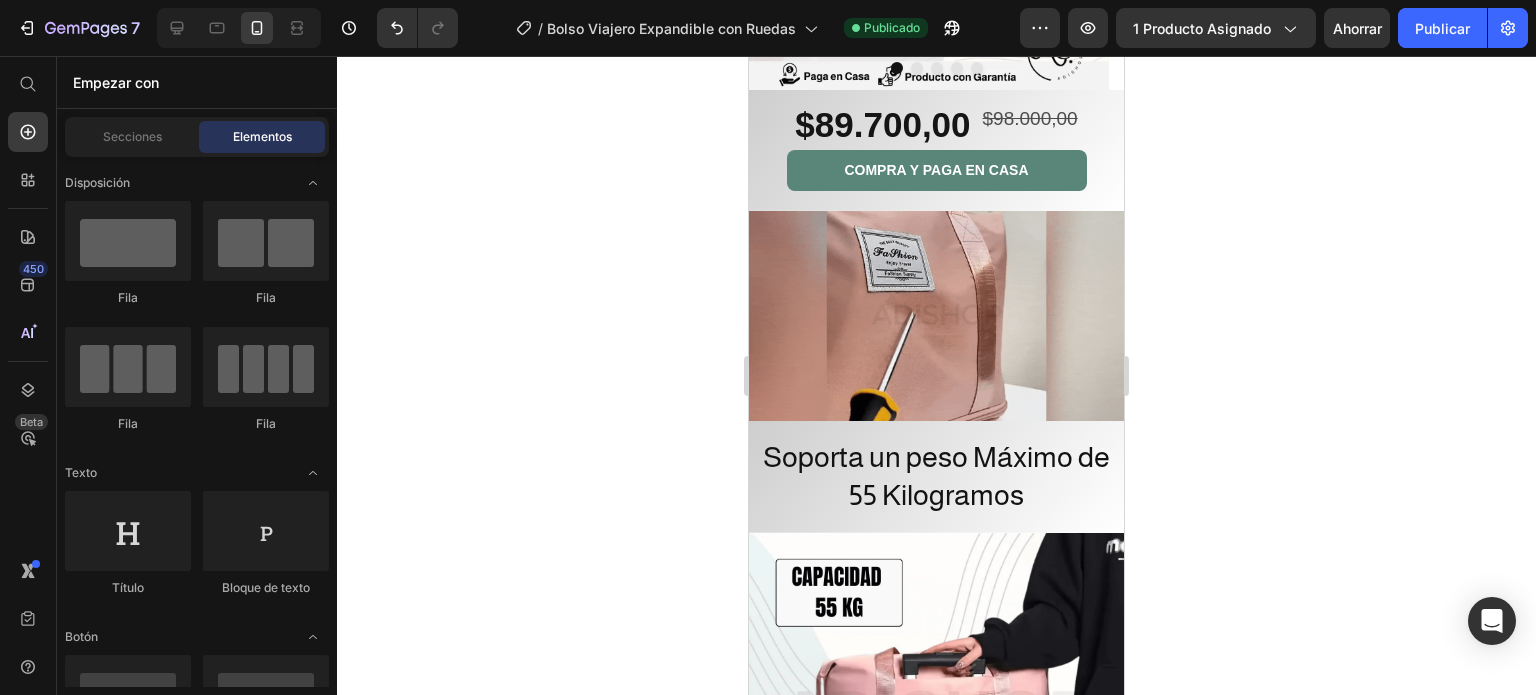 scroll, scrollTop: 616, scrollLeft: 0, axis: vertical 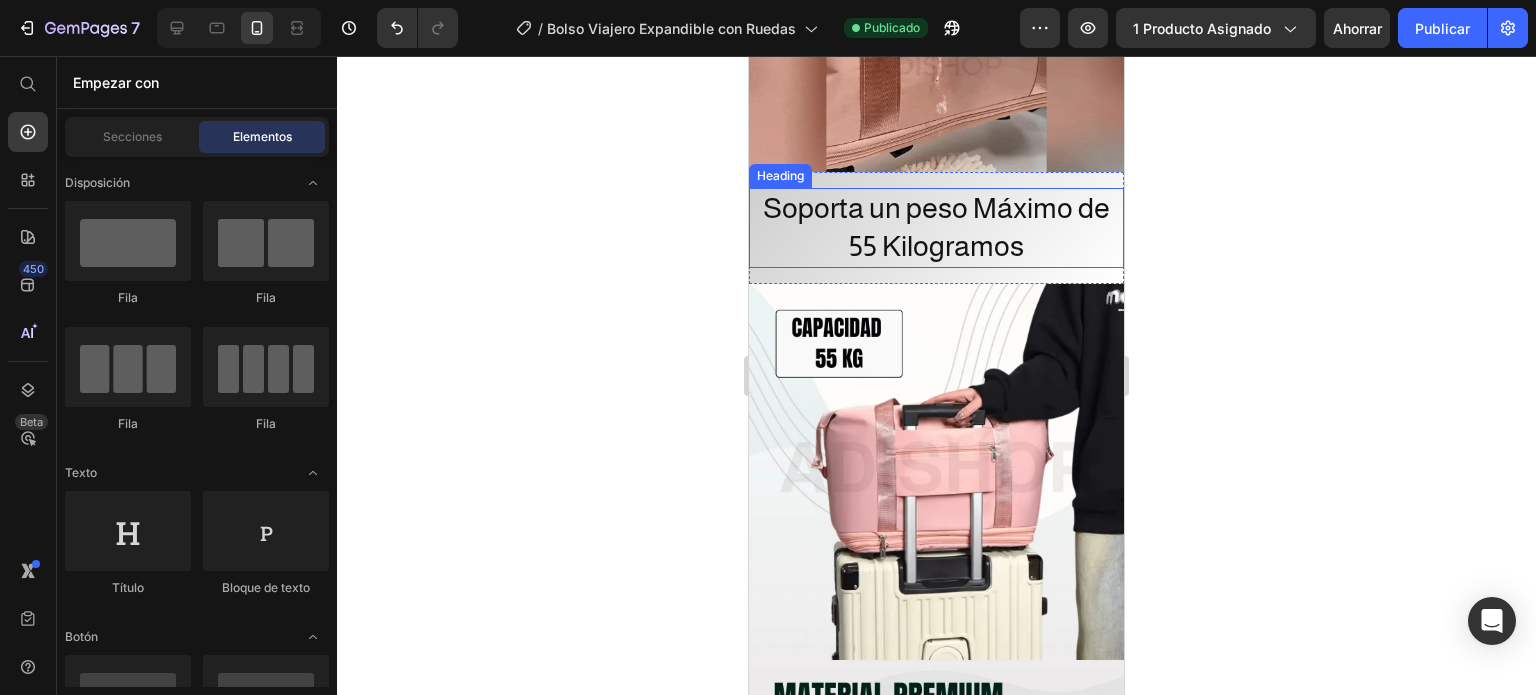 click on "Soporta un peso Máximo de 55 Kilogramos" at bounding box center [936, 227] 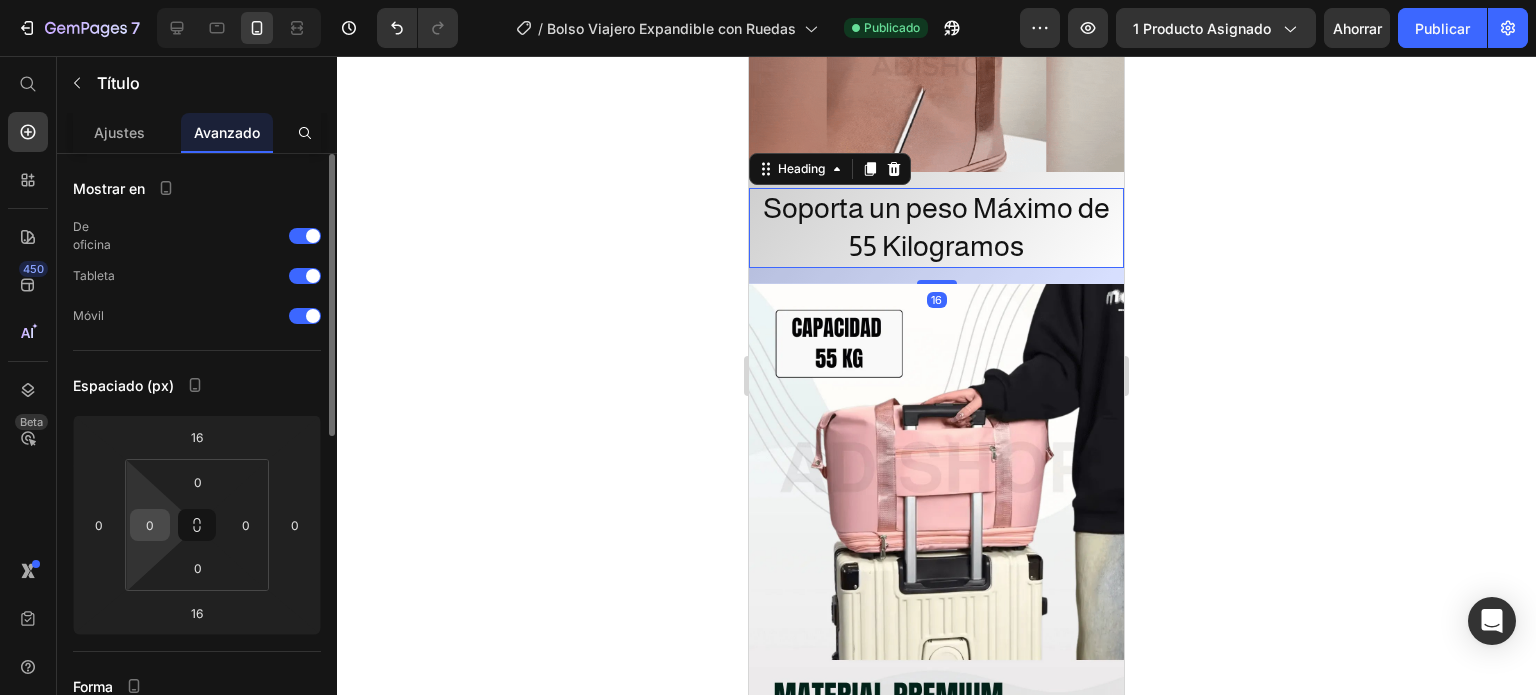 click on "0" at bounding box center (150, 525) 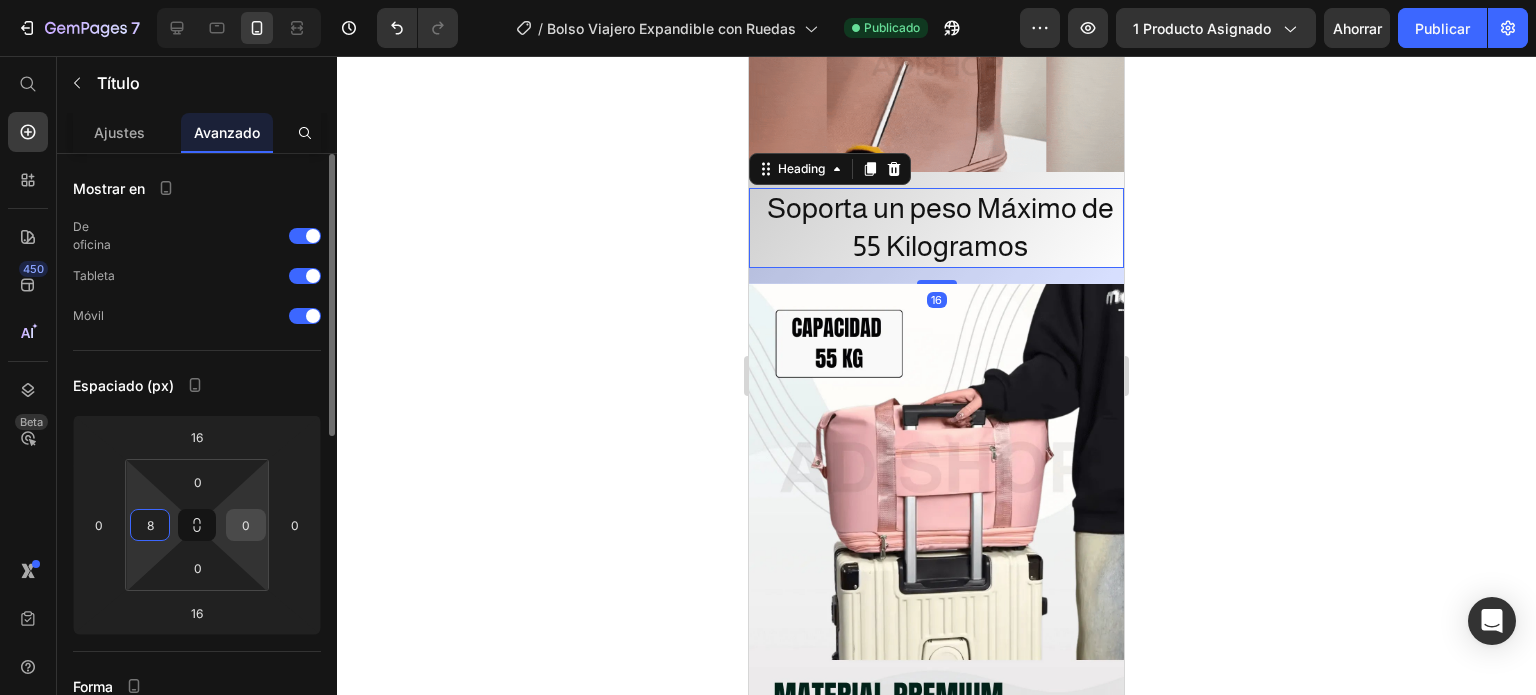 type on "8" 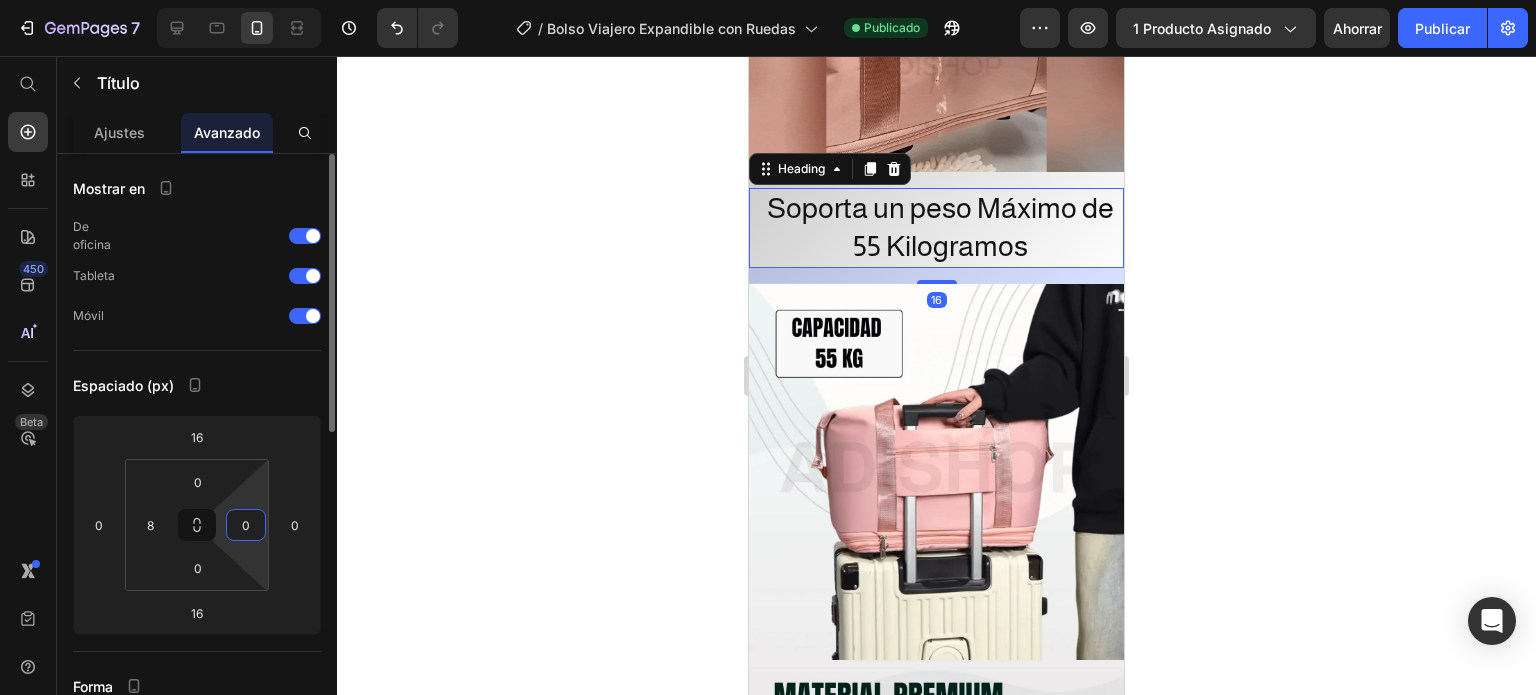 click on "0" at bounding box center (246, 525) 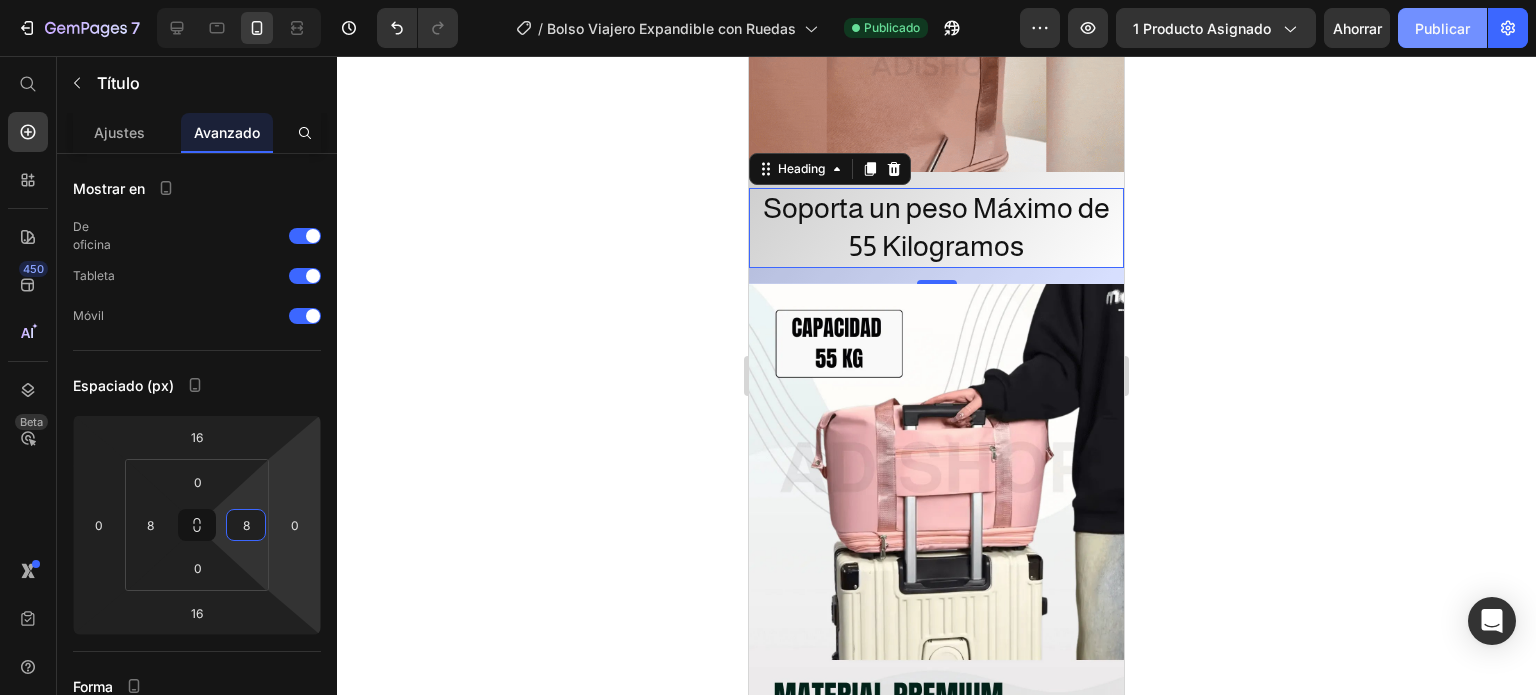 type on "8" 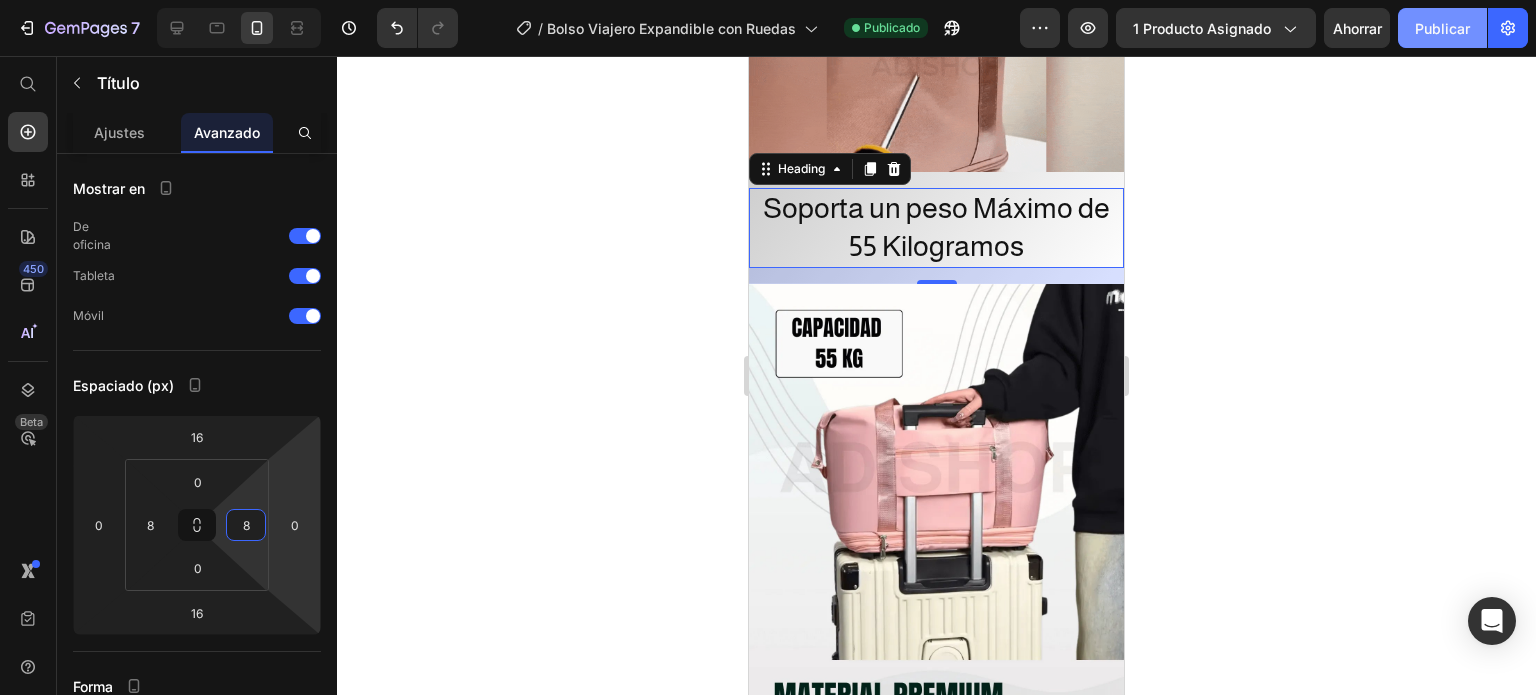 click on "Publicar" at bounding box center (1442, 28) 